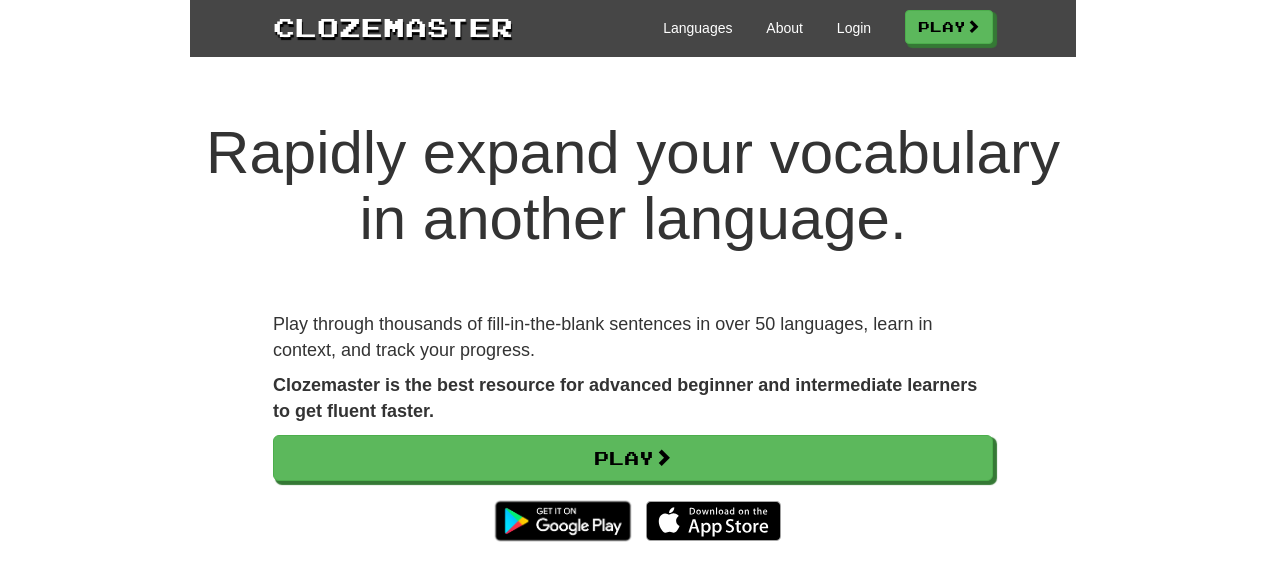 scroll, scrollTop: 0, scrollLeft: 0, axis: both 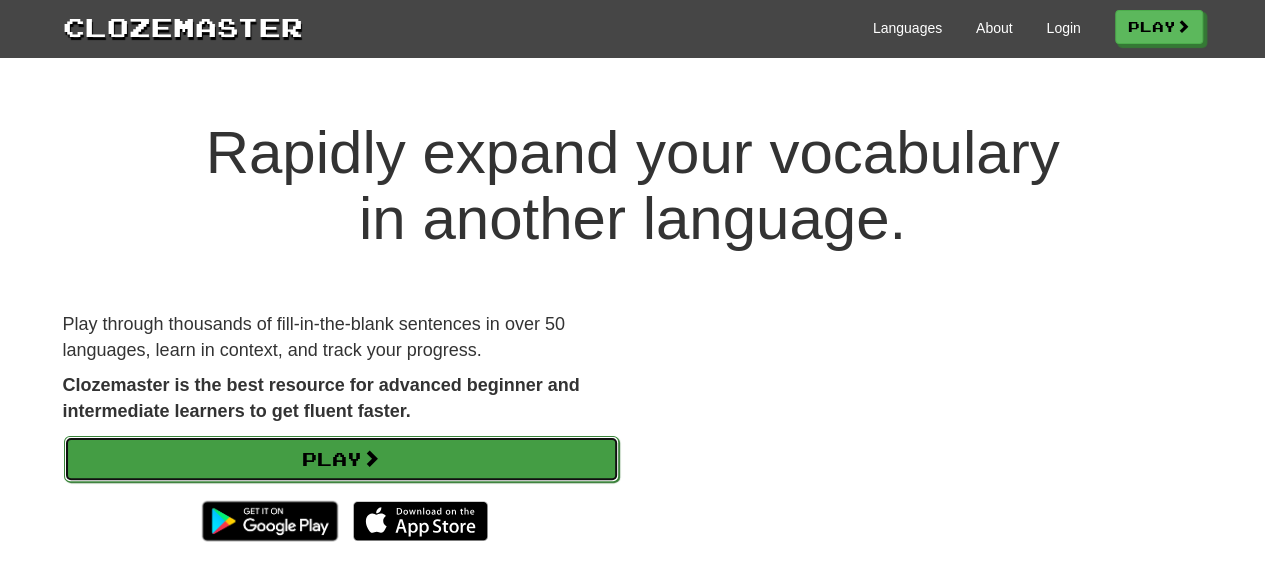 click on "Play" at bounding box center (341, 459) 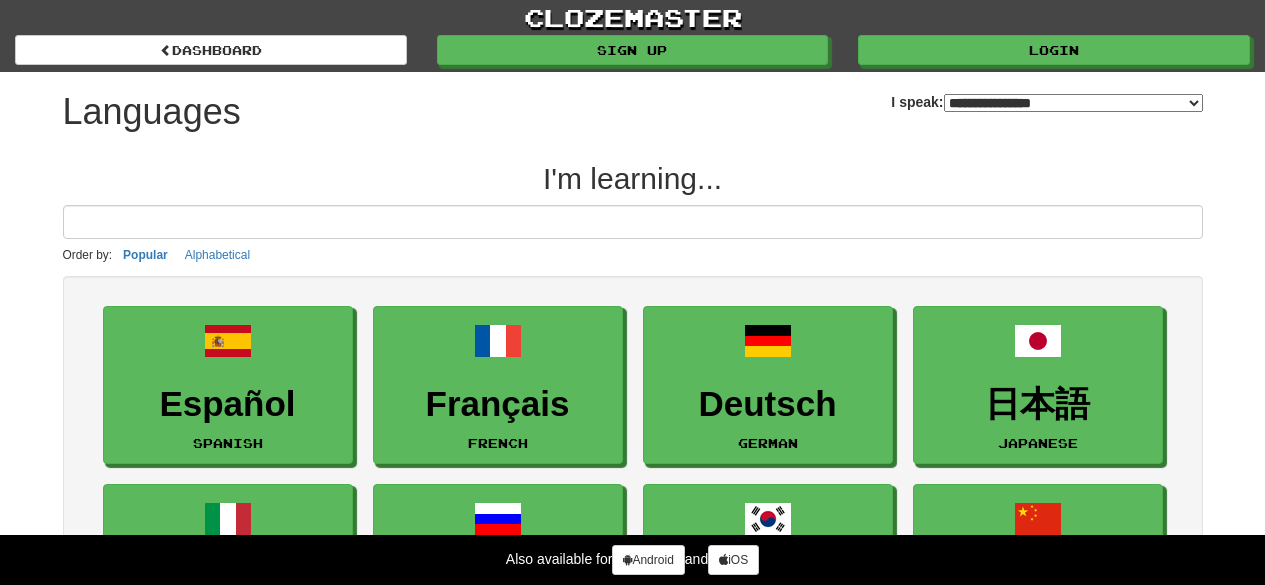 select on "*******" 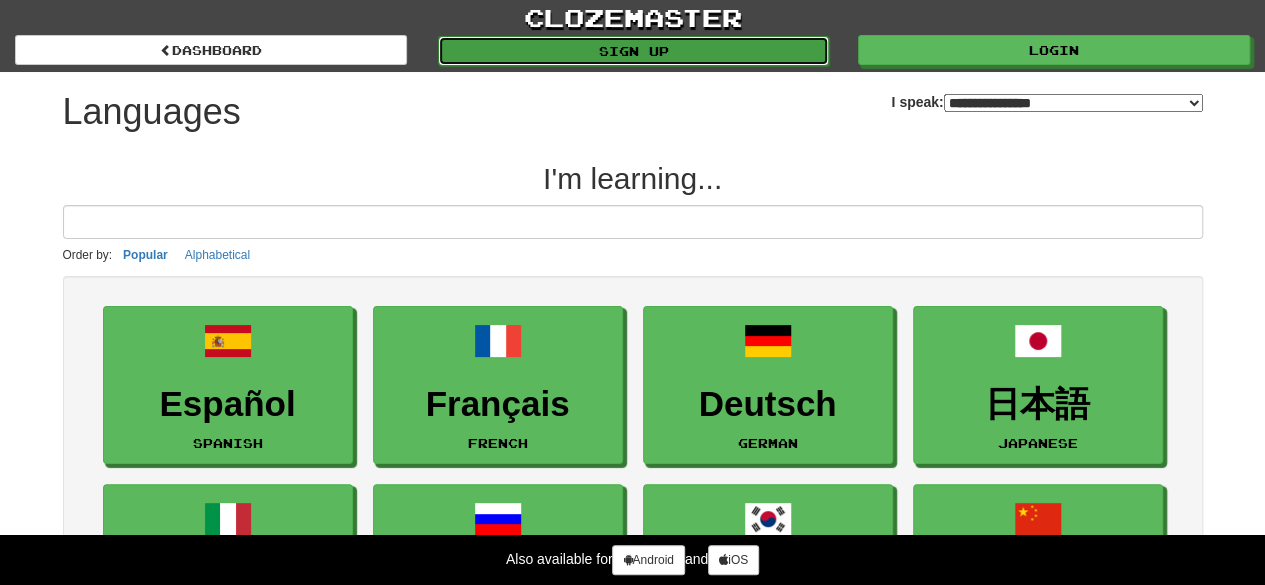 click on "Sign up" at bounding box center (634, 51) 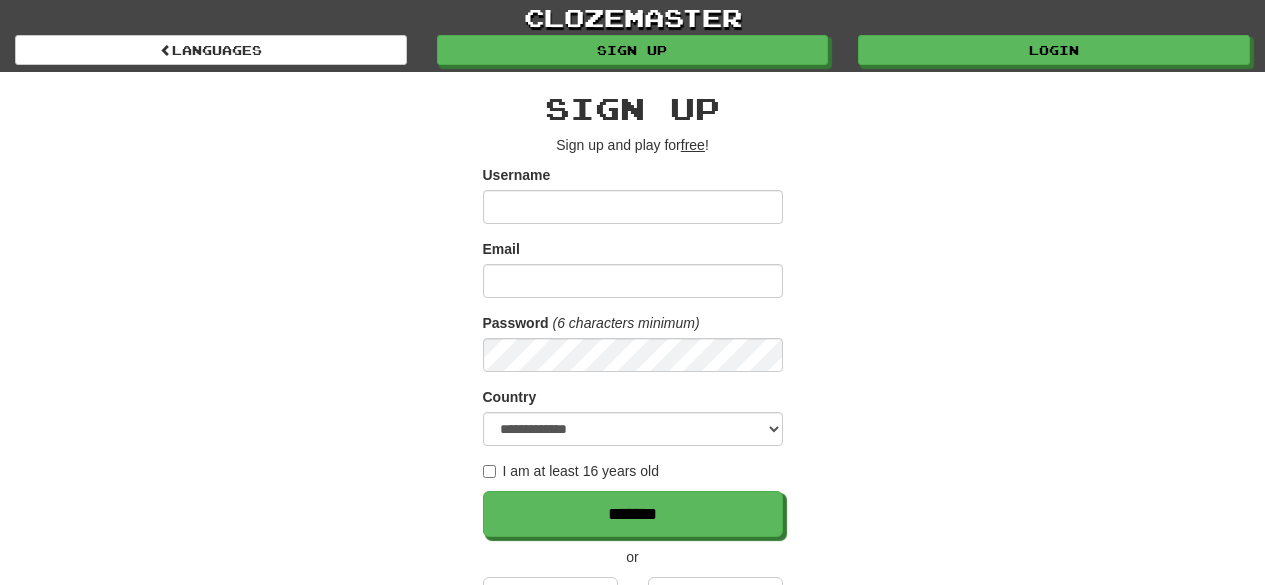 scroll, scrollTop: 0, scrollLeft: 0, axis: both 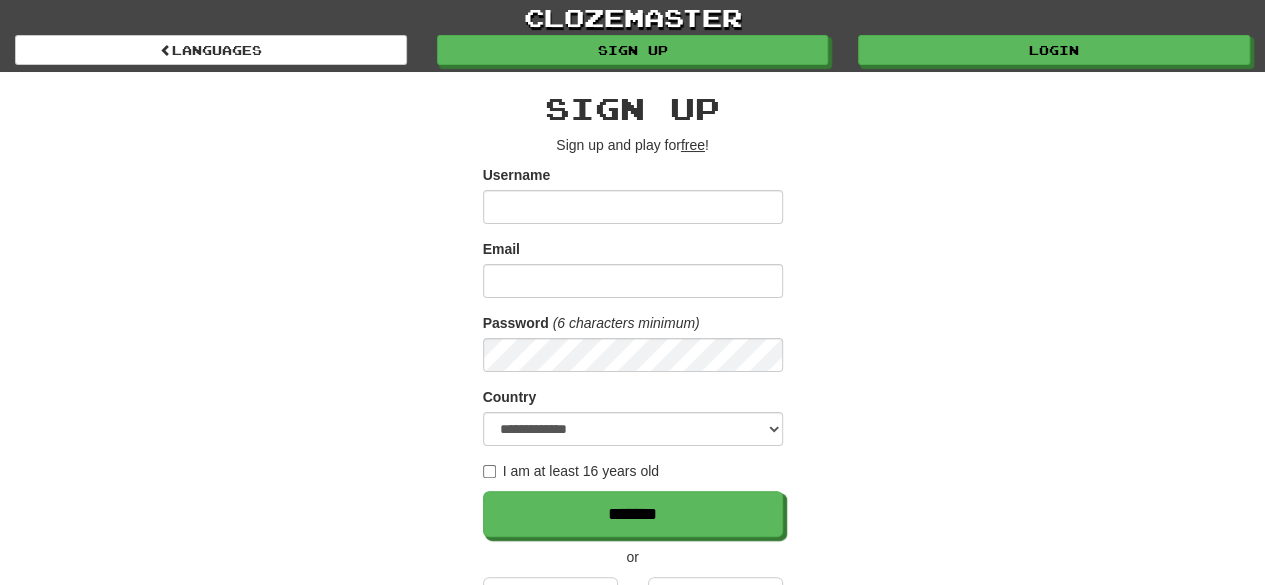 type on "**********" 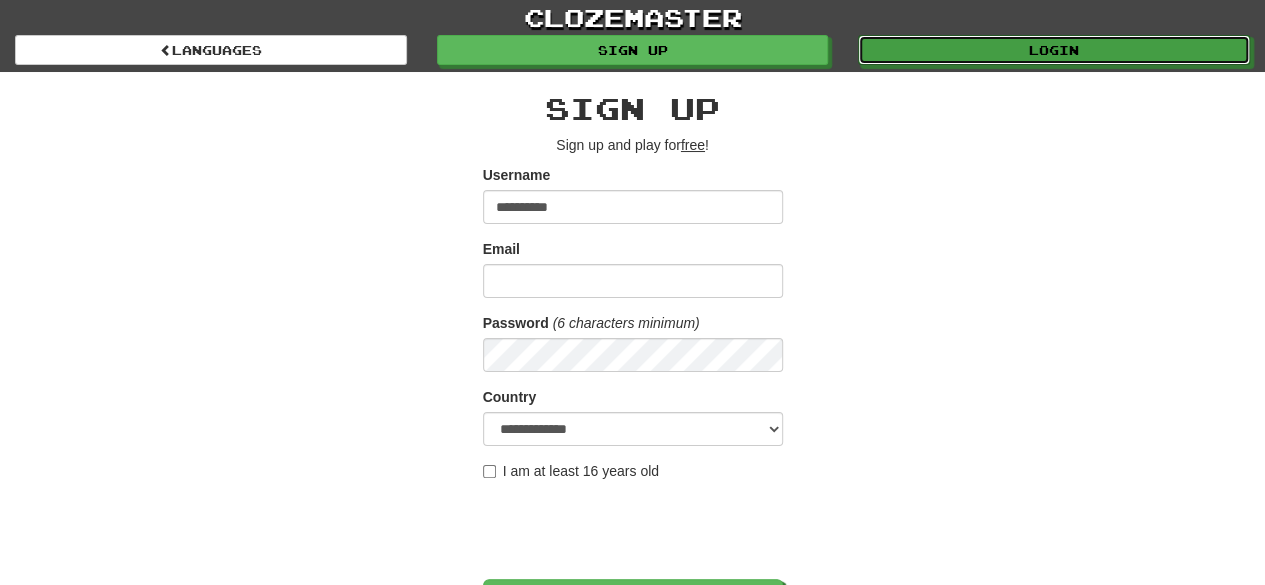 click on "Login" at bounding box center (1054, 50) 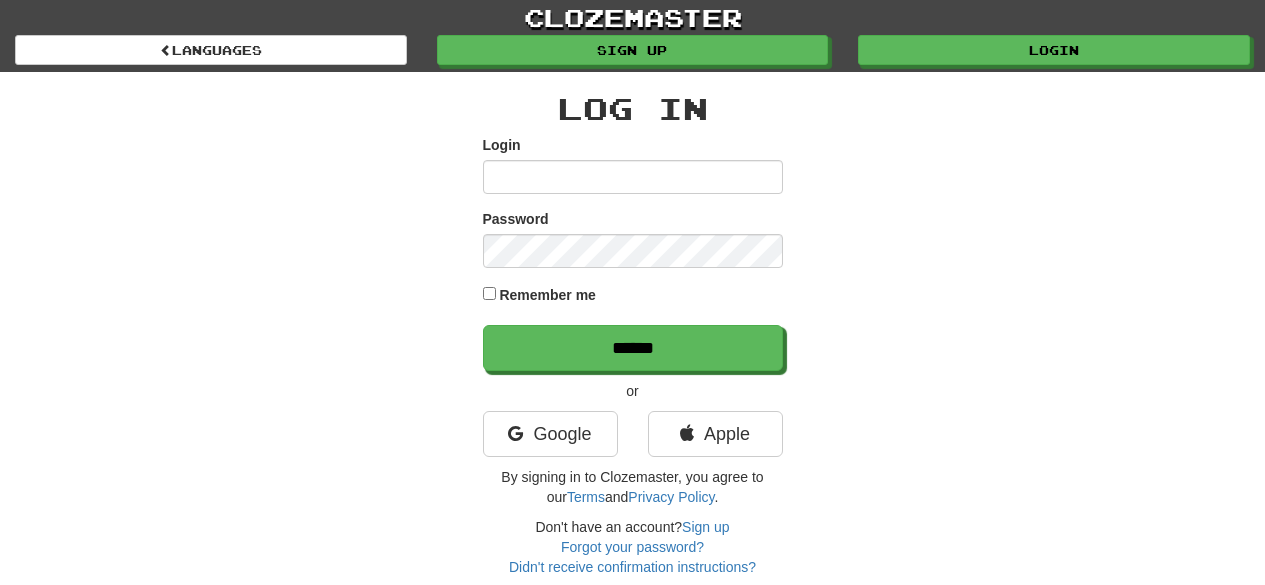 scroll, scrollTop: 0, scrollLeft: 0, axis: both 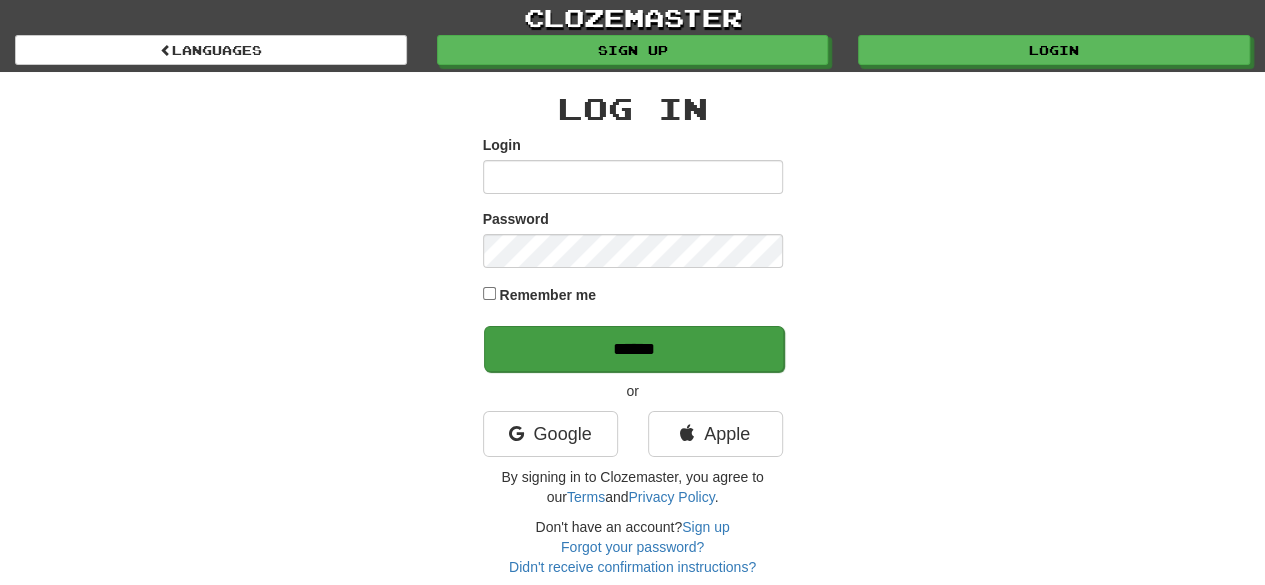 type on "**********" 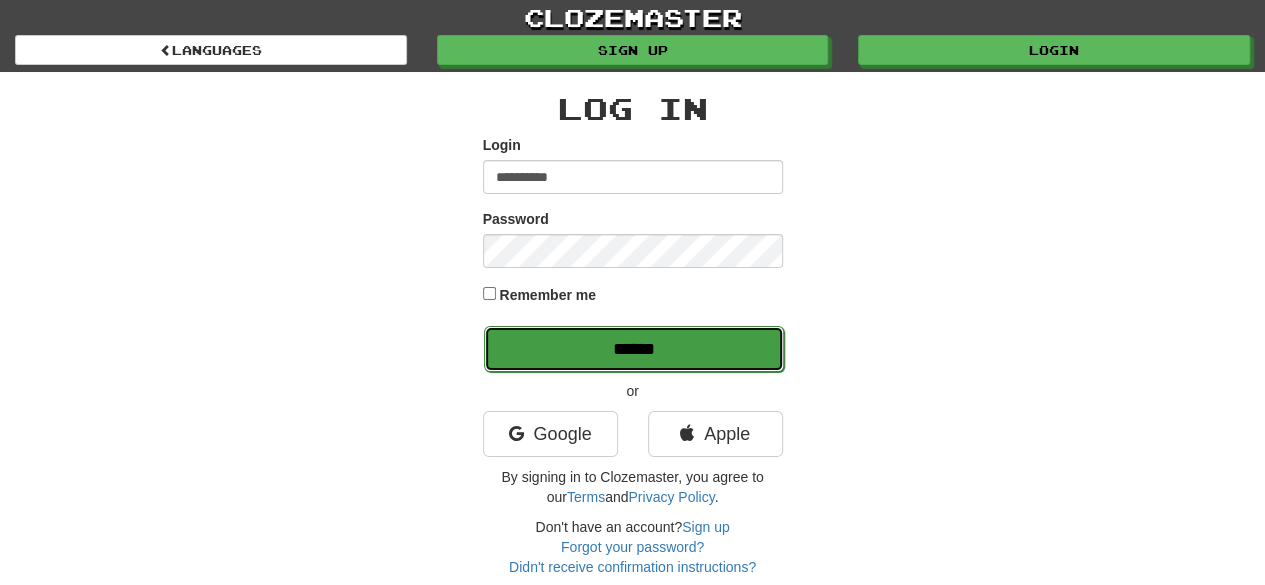 click on "******" at bounding box center (634, 349) 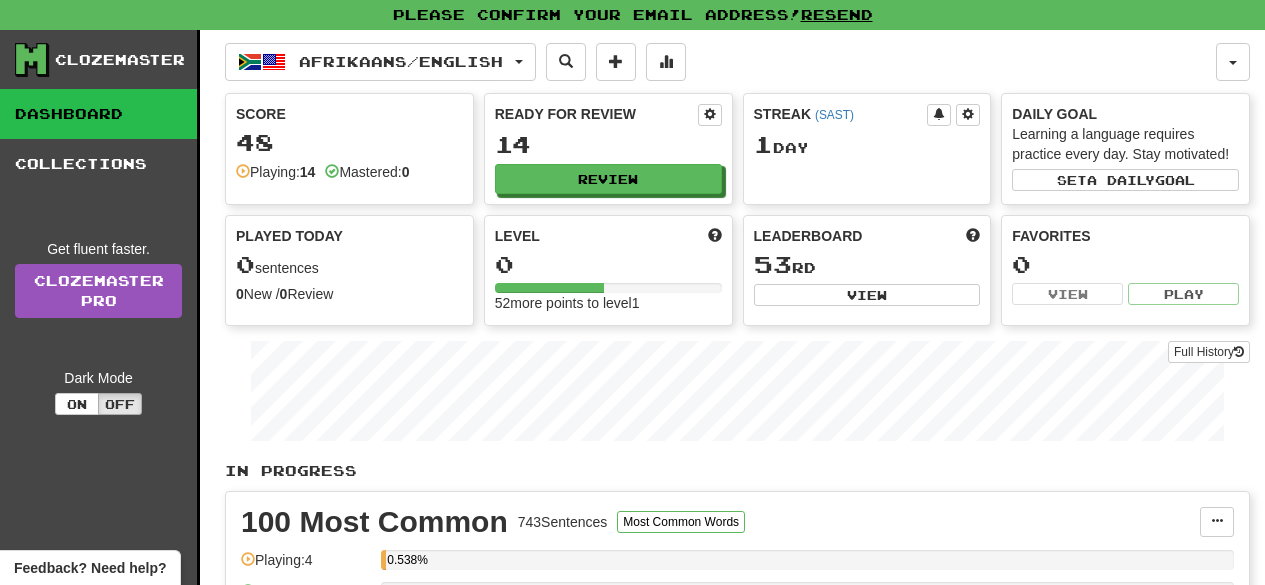scroll, scrollTop: 0, scrollLeft: 0, axis: both 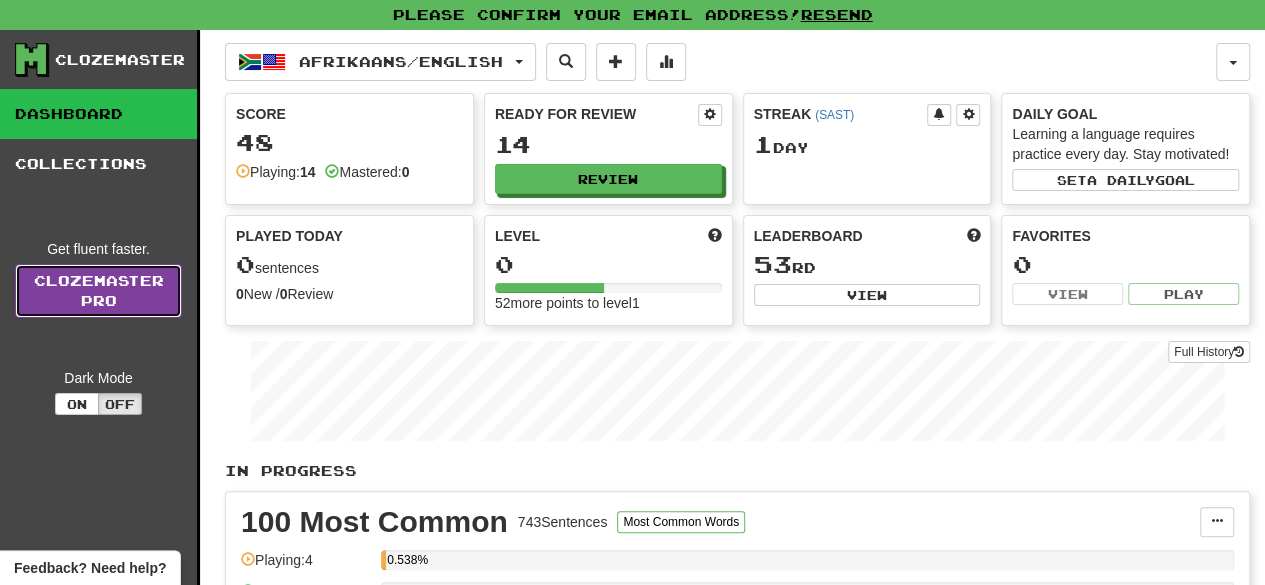 click on "Clozemaster Pro" at bounding box center [98, 291] 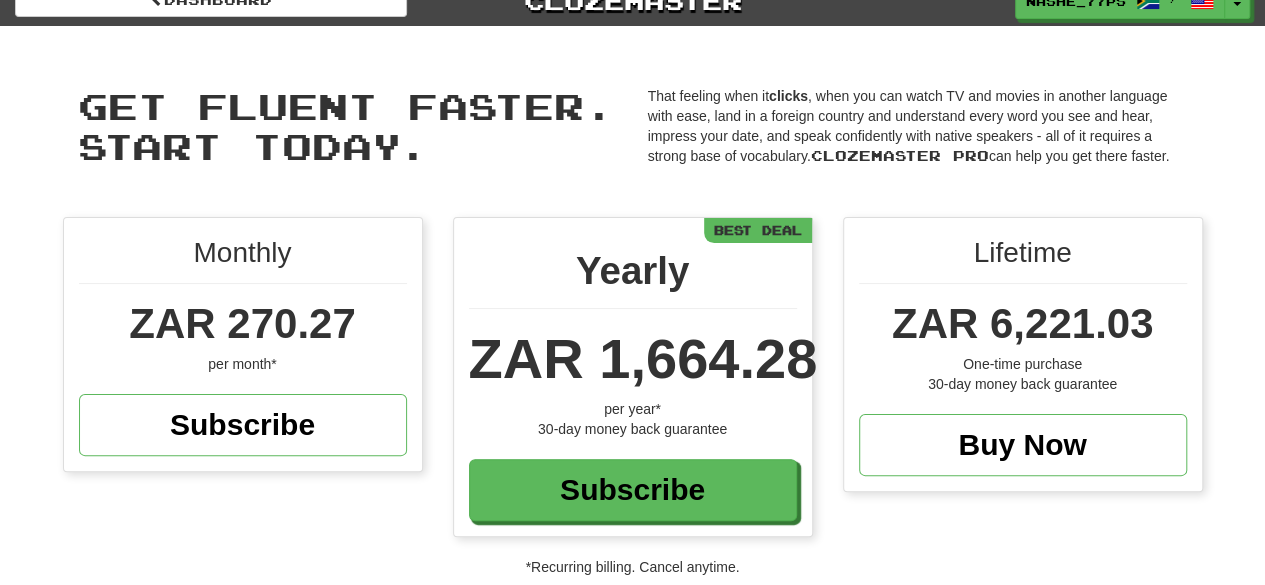 scroll, scrollTop: 0, scrollLeft: 0, axis: both 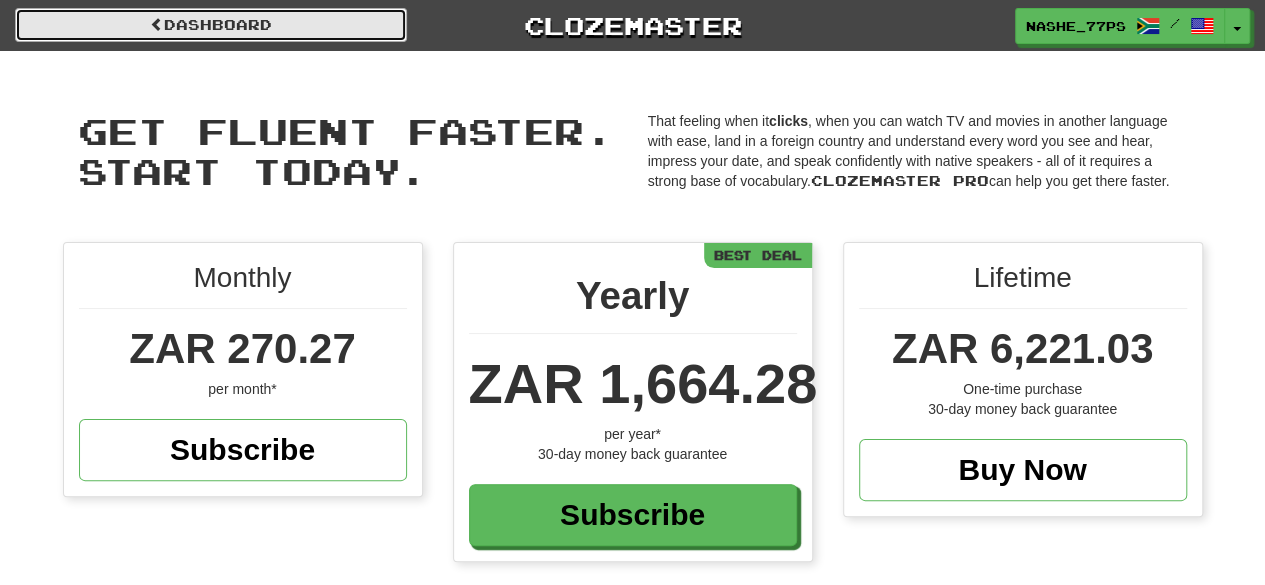 click on "Dashboard" at bounding box center (211, 25) 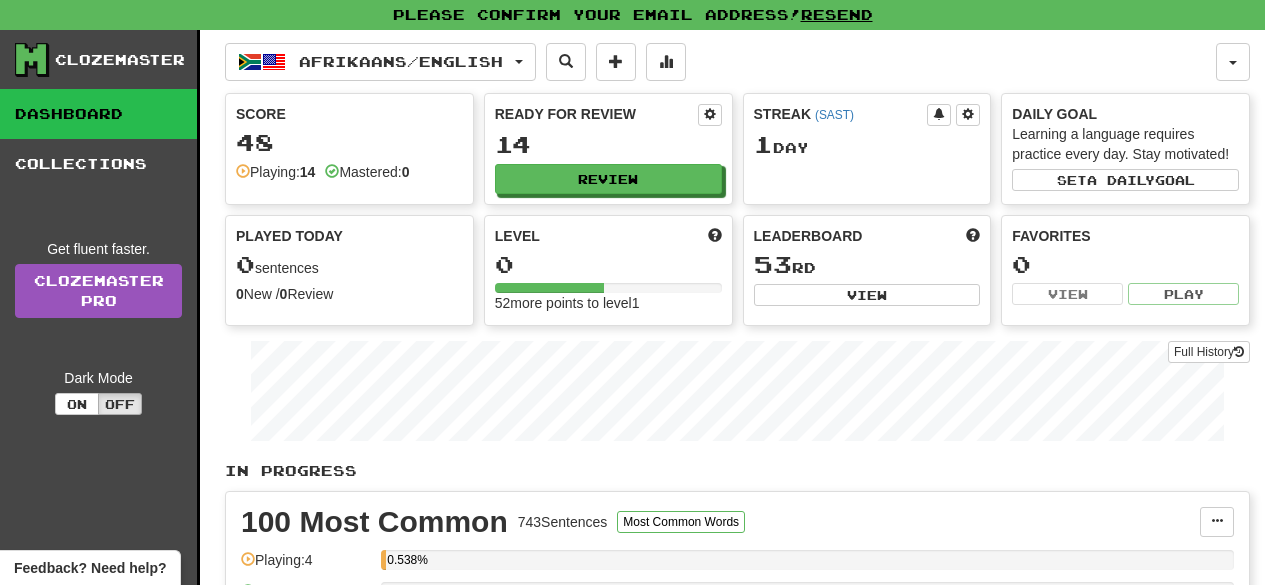 scroll, scrollTop: 0, scrollLeft: 0, axis: both 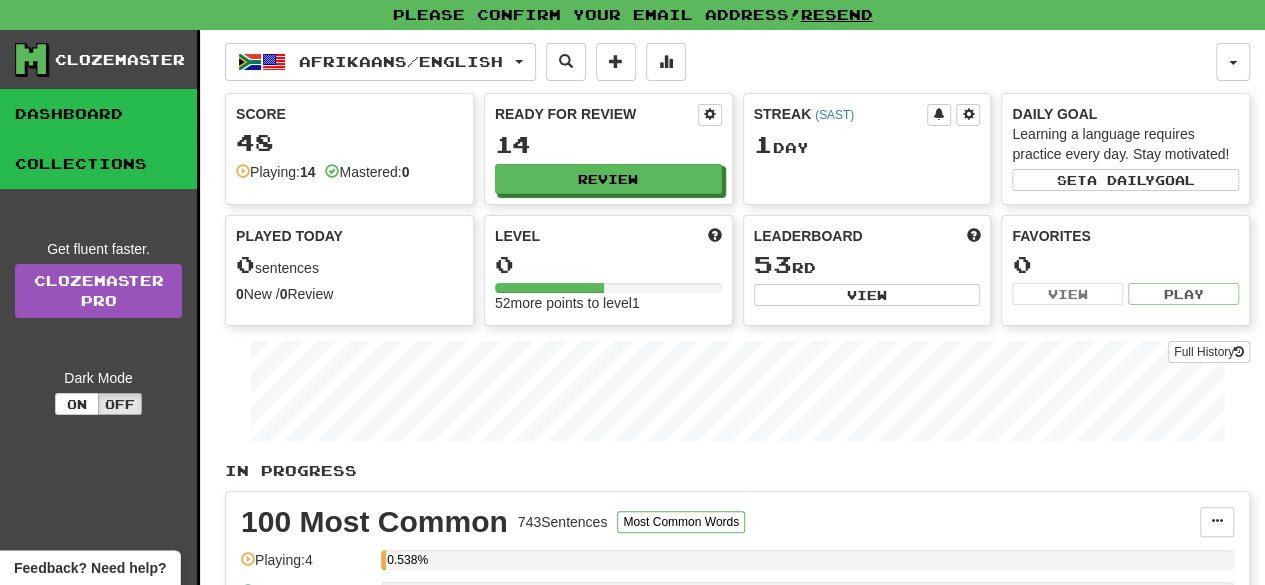 click on "Collections" at bounding box center (98, 164) 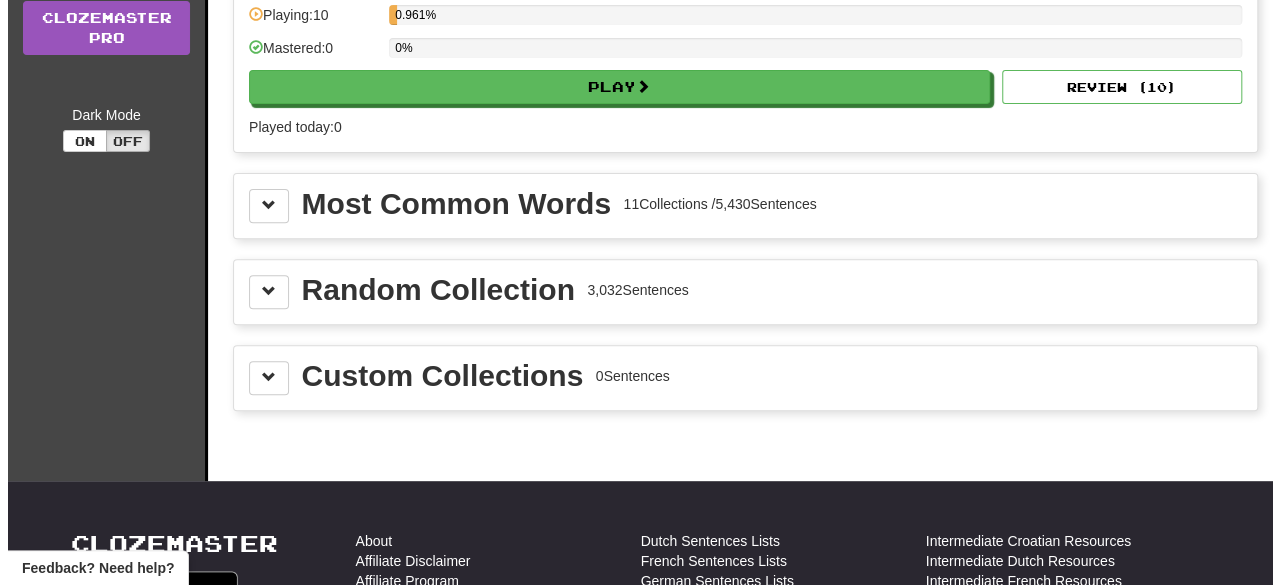scroll, scrollTop: 200, scrollLeft: 0, axis: vertical 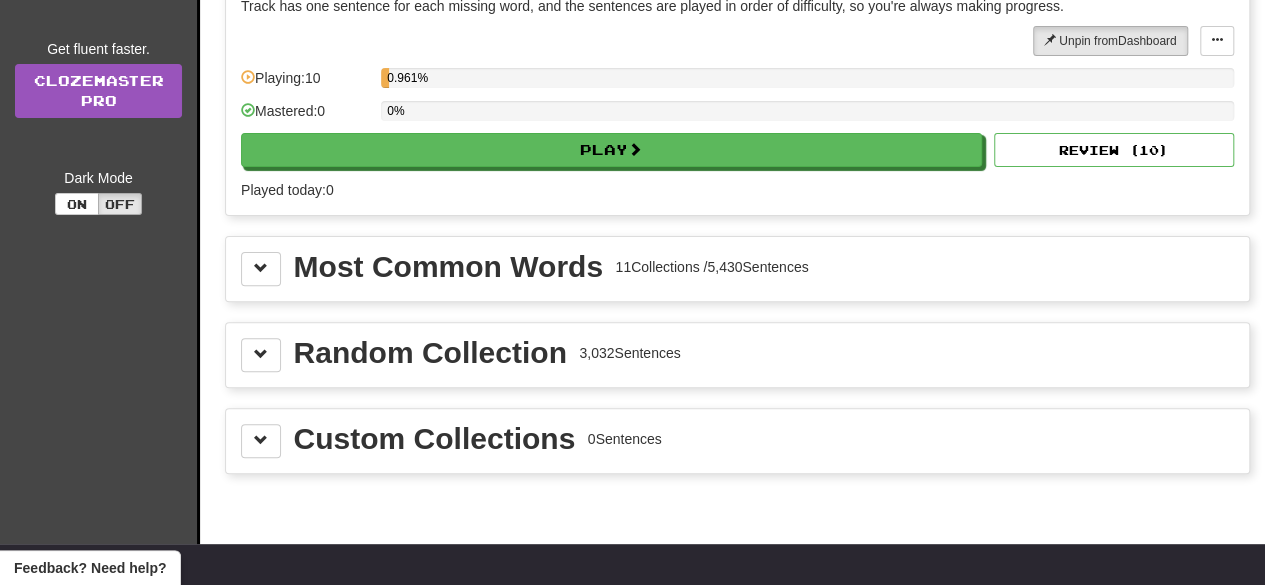 click on "Most Common Words" at bounding box center [448, 267] 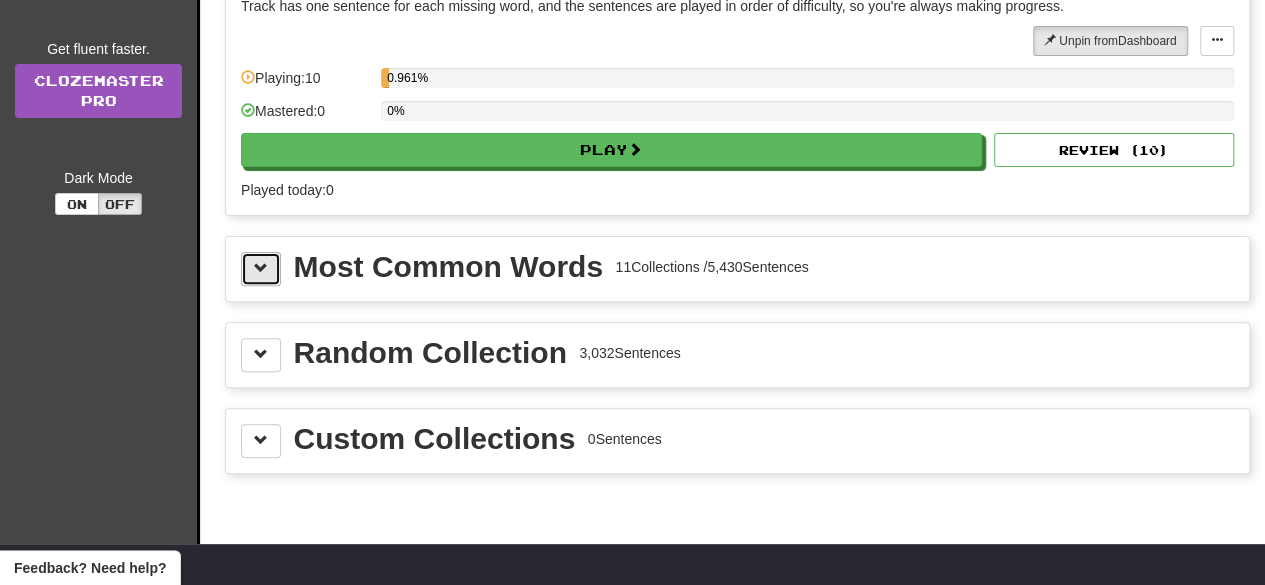 click at bounding box center (261, 269) 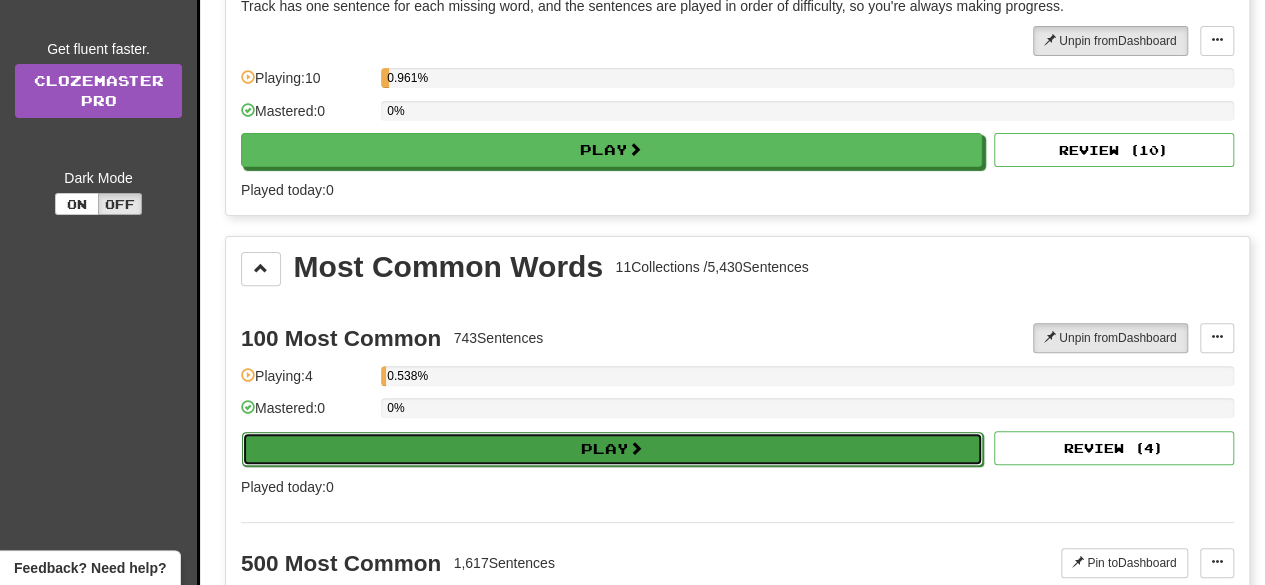 click on "Play" at bounding box center (612, 449) 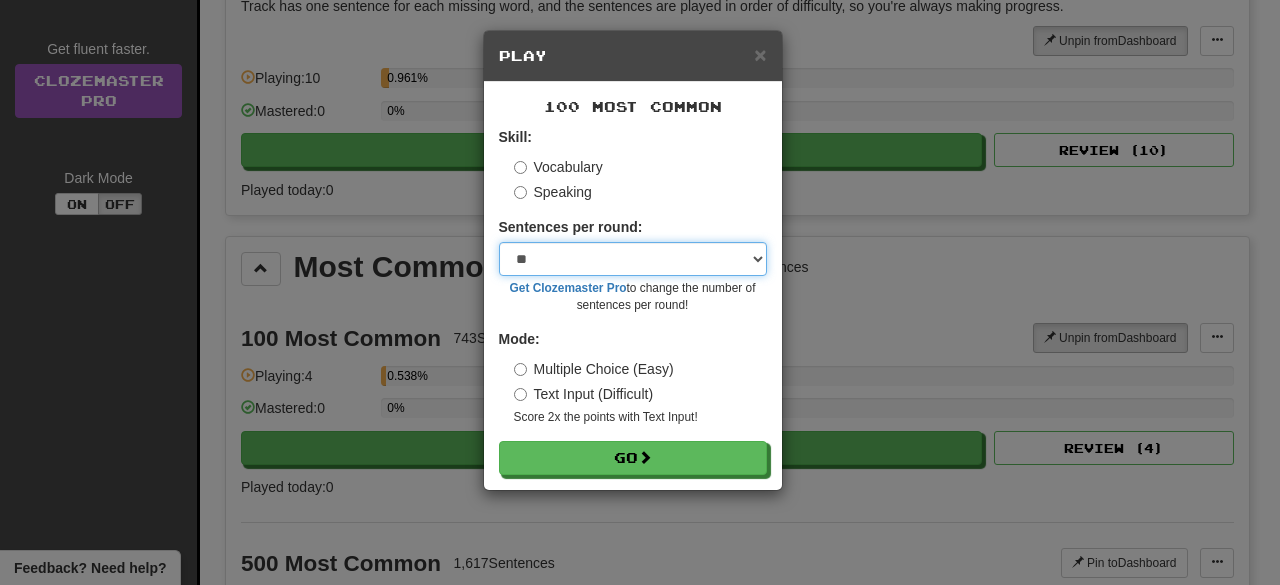 click on "* ** ** ** ** ** *** ********" at bounding box center (633, 259) 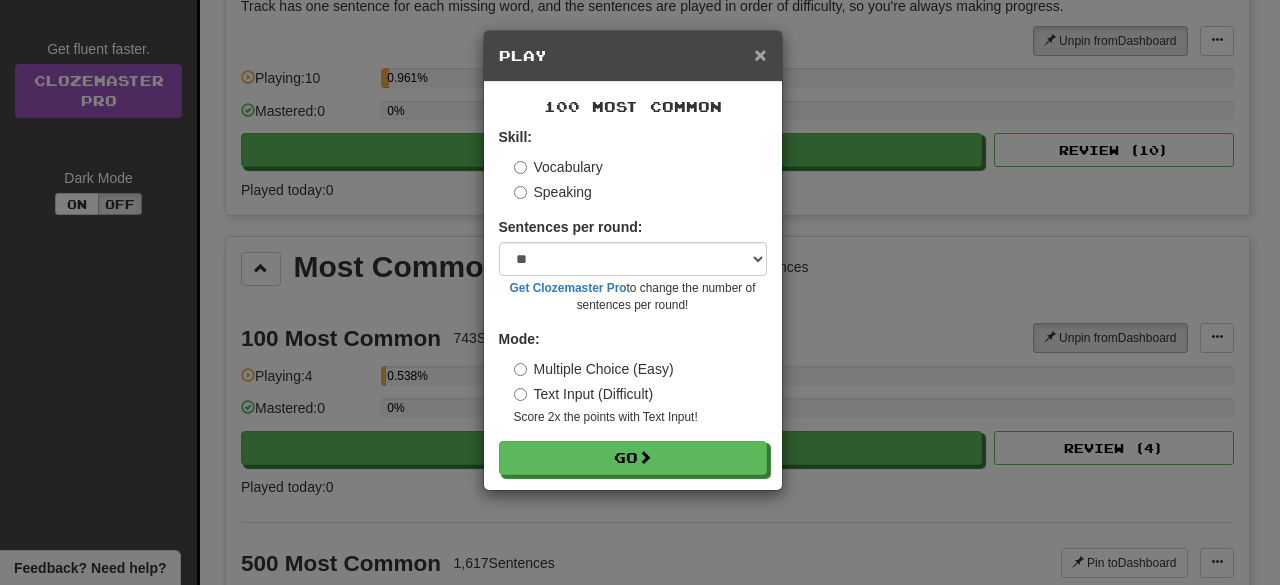 click on "×" at bounding box center (760, 54) 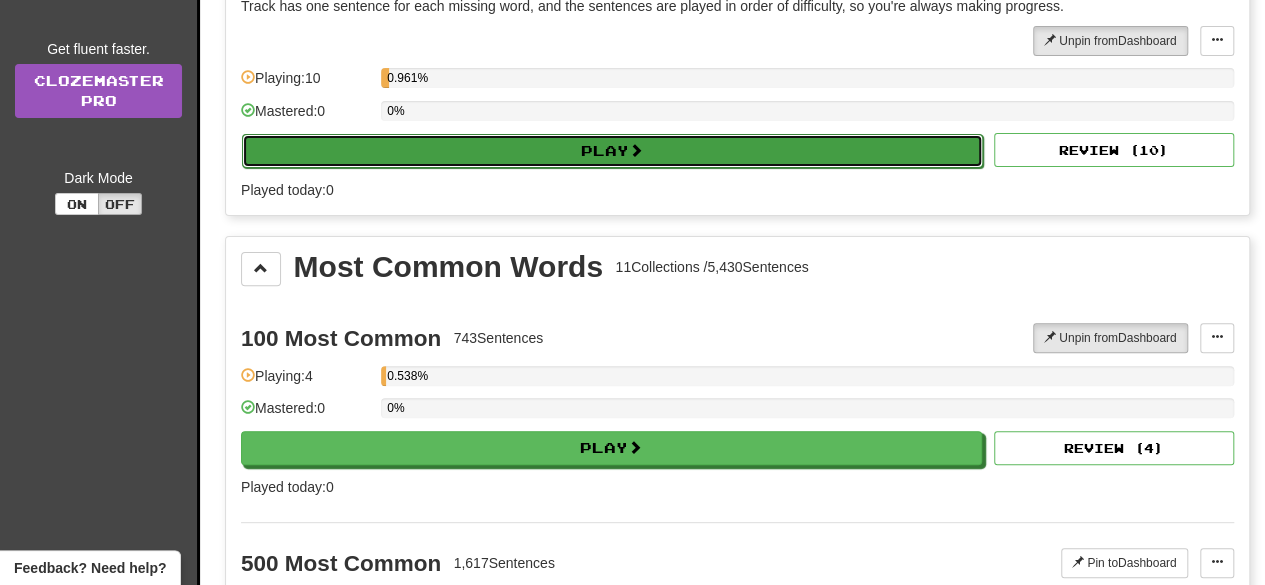 click on "Play" at bounding box center (612, 151) 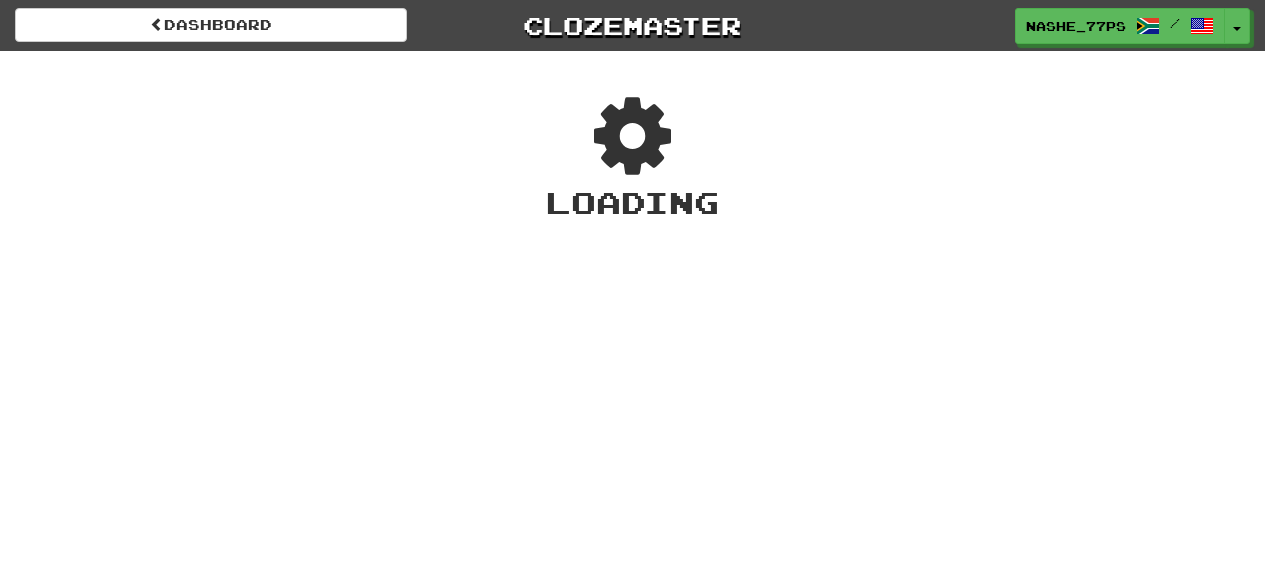 scroll, scrollTop: 0, scrollLeft: 0, axis: both 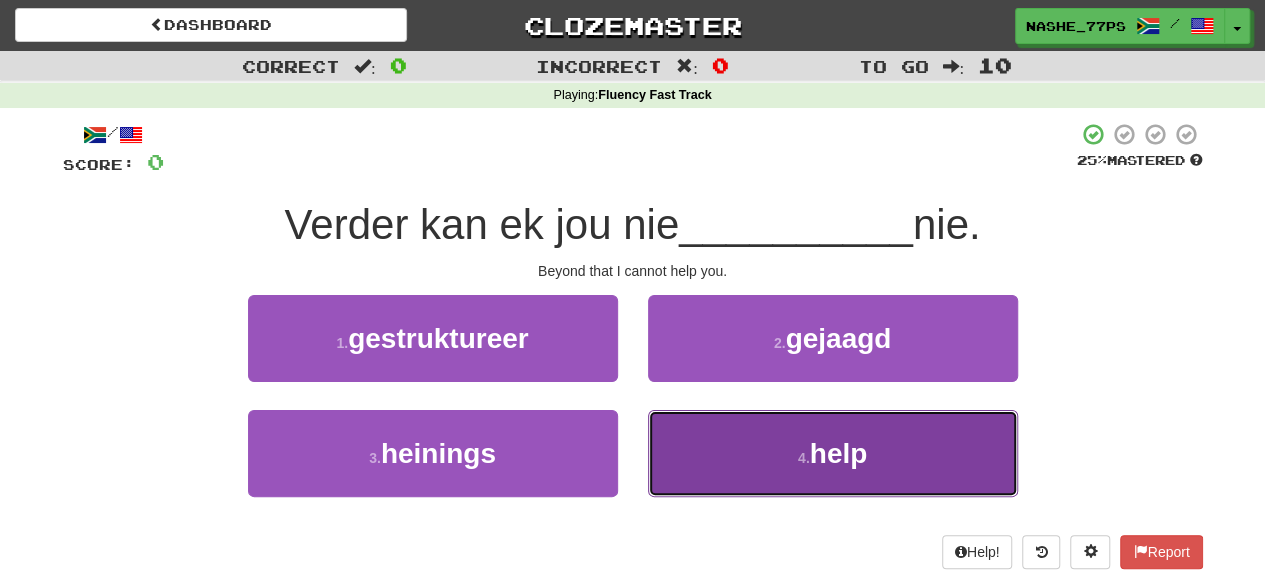 click on "4 . help" at bounding box center [833, 453] 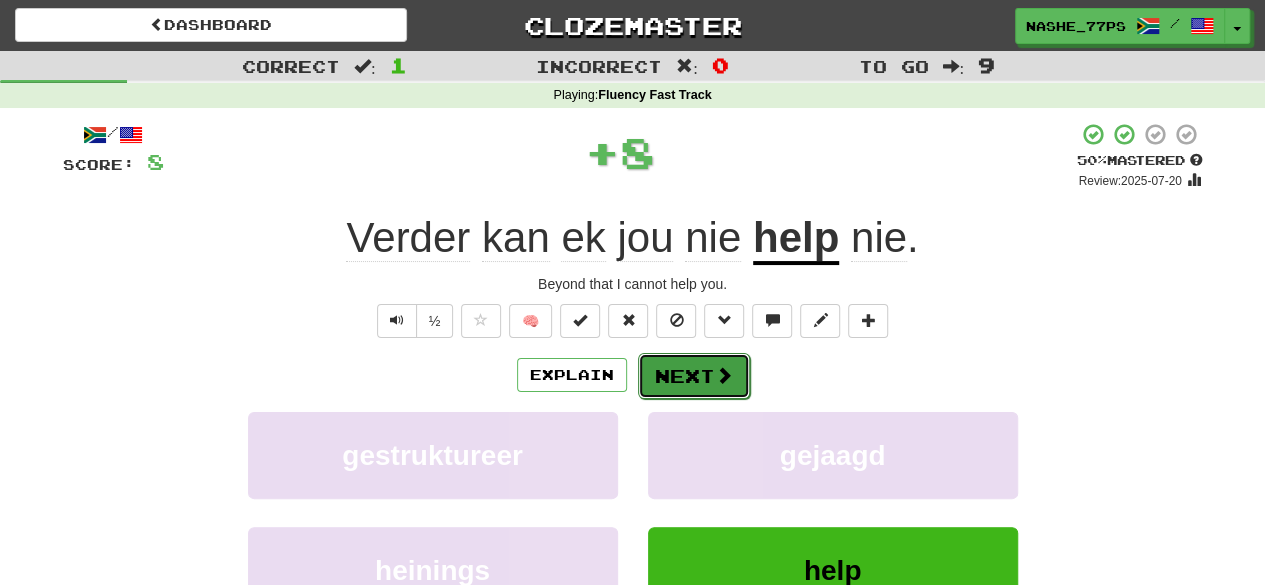 click on "Next" at bounding box center (694, 376) 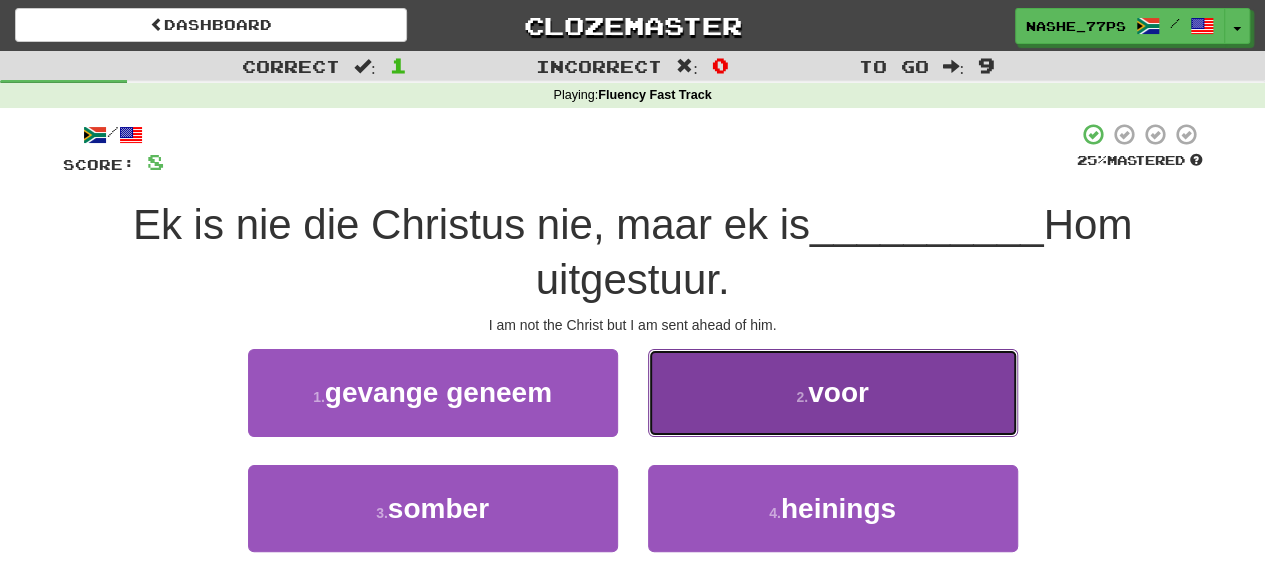 click on "2 . voor" at bounding box center (833, 392) 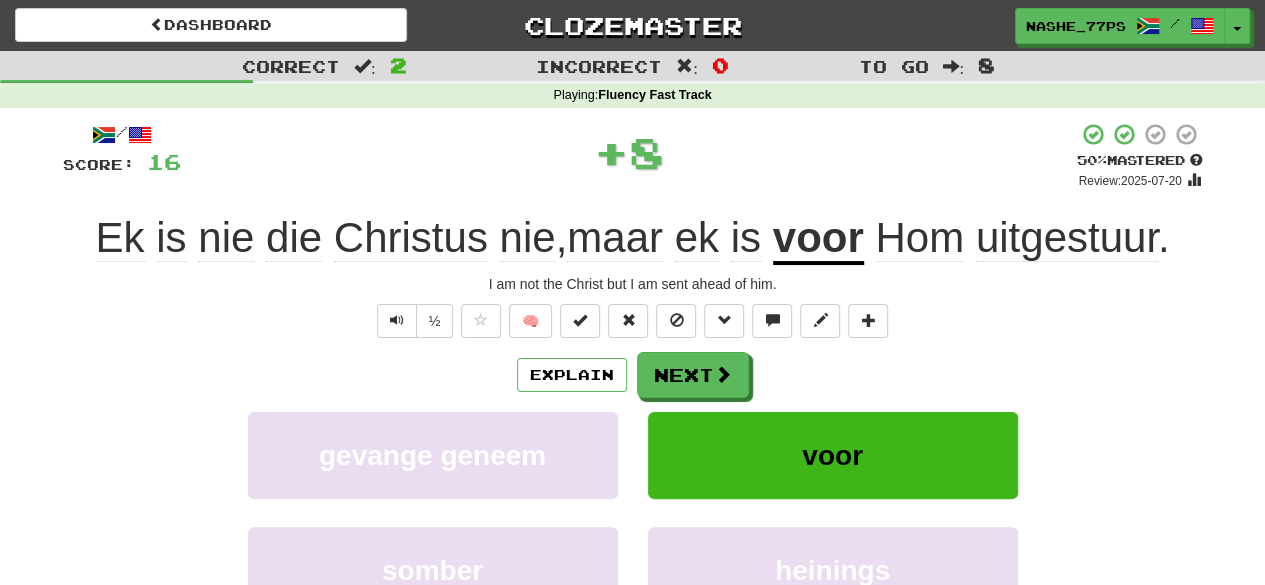 click on "/ Score: 16 + 8 50 % Mastered Review: 2025-07-20 Ek is nie die Christus nie , maar ek is voor Hom uitgestuur . I am not the Christ but I am sent ahead of him. ½ 🧠 Explain Next gevange geneem voor somber heinings Learn more: gevange geneem voor somber heinings Help! Report Sentence Source" at bounding box center (633, 435) 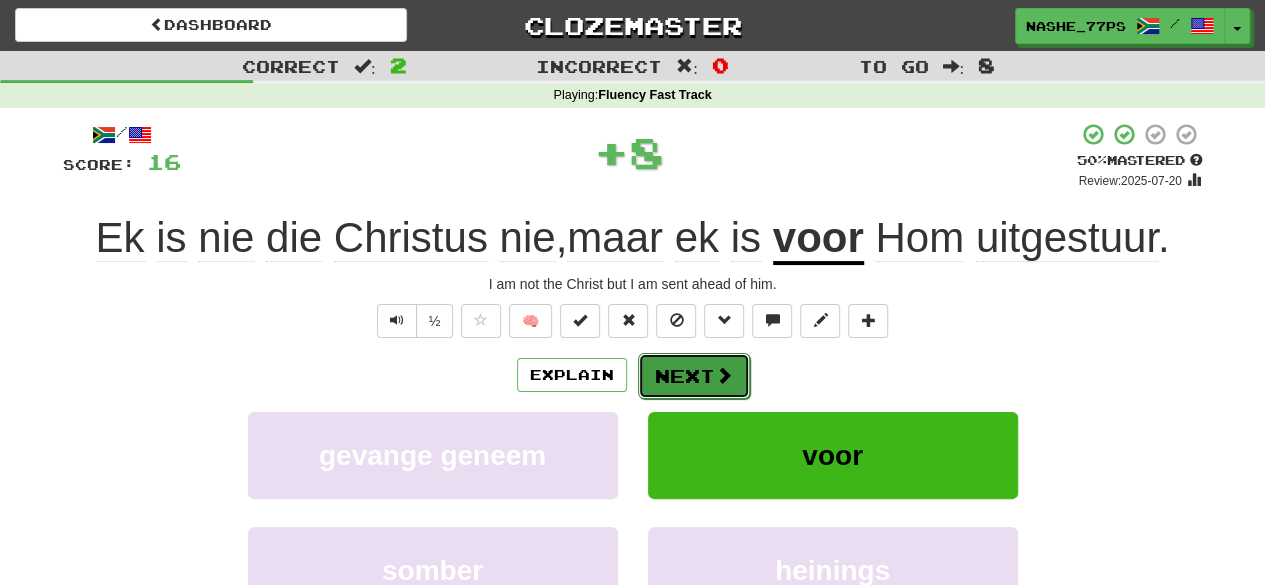 click at bounding box center [724, 375] 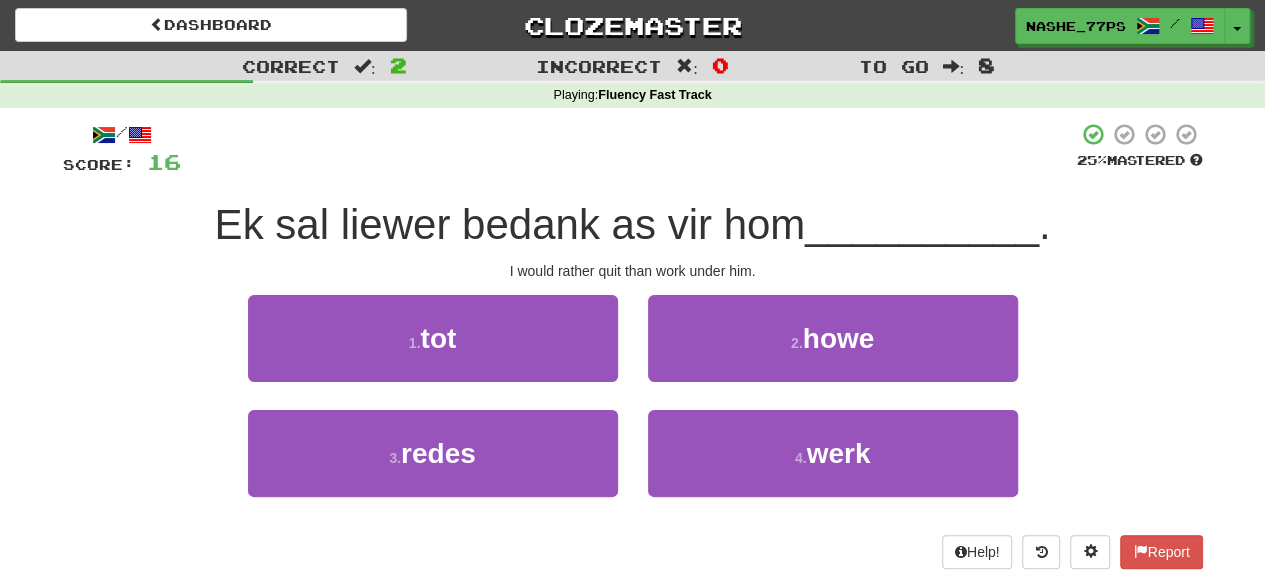 click on "Ek sal liewer bedank as vir hom __________ ." at bounding box center [633, 225] 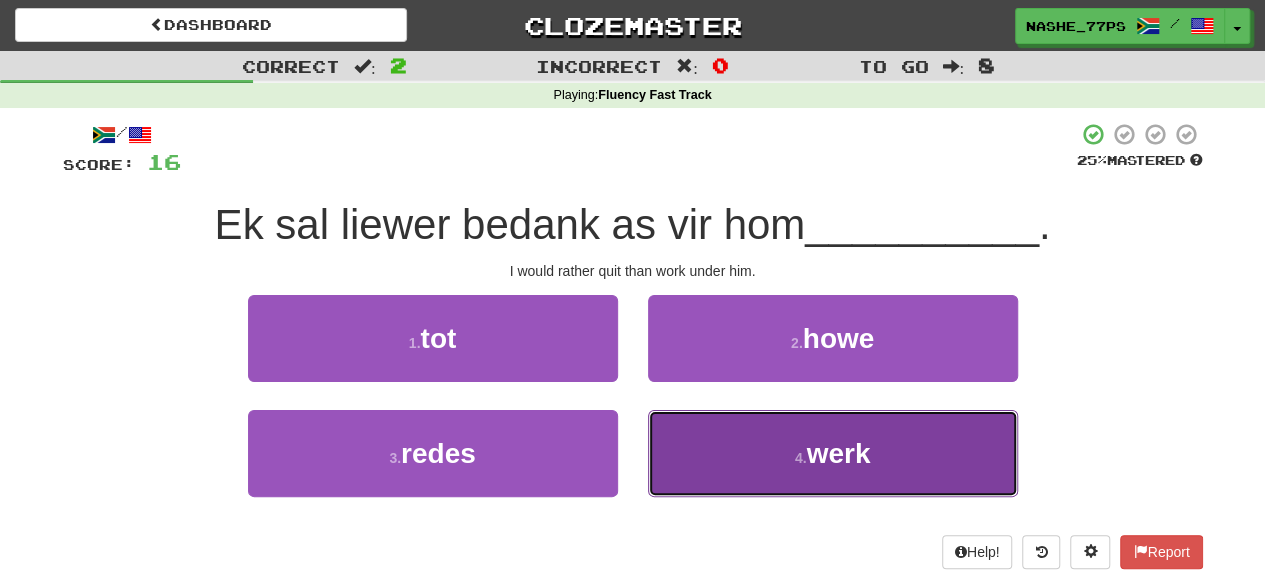 click on "4 . werk" at bounding box center [833, 453] 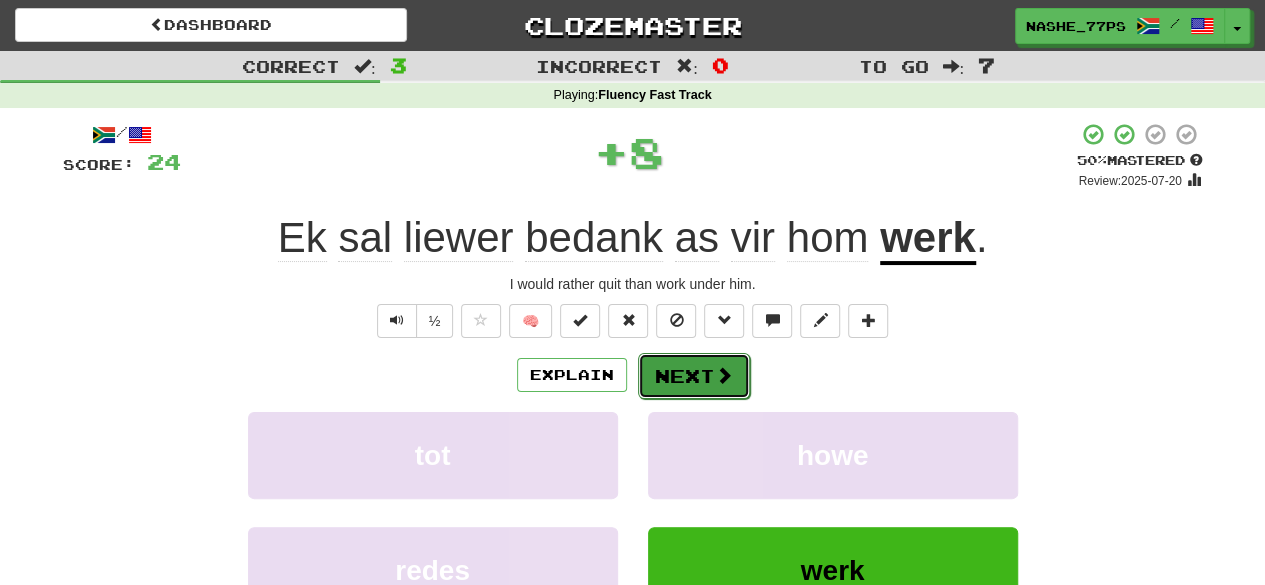 click at bounding box center [724, 375] 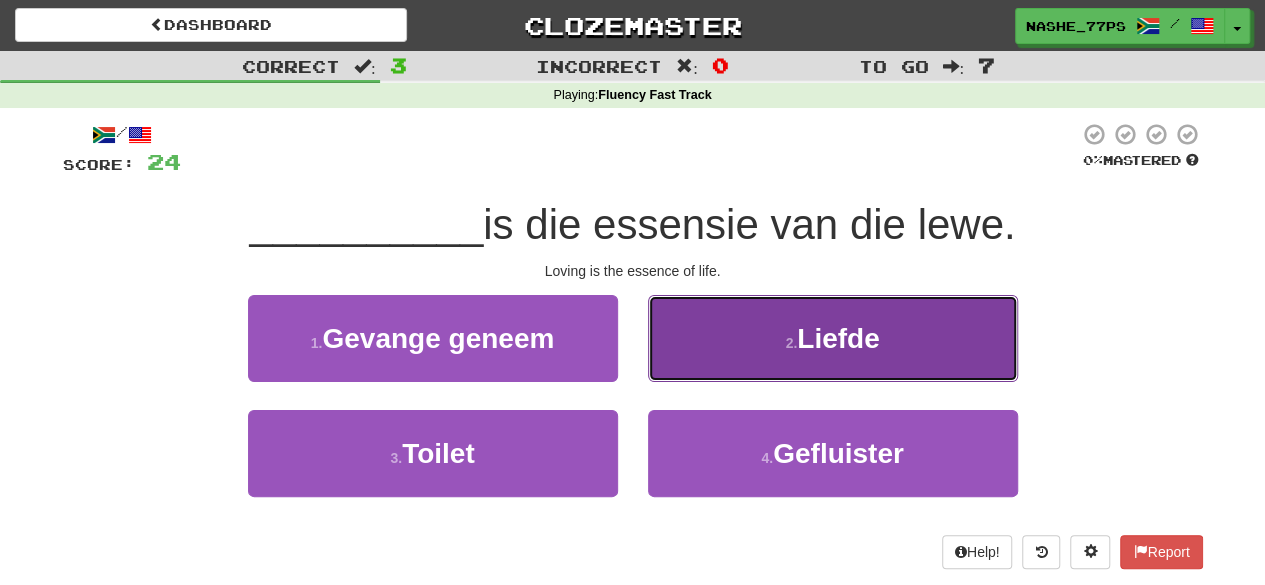 click on "2 . Liefde" at bounding box center [833, 338] 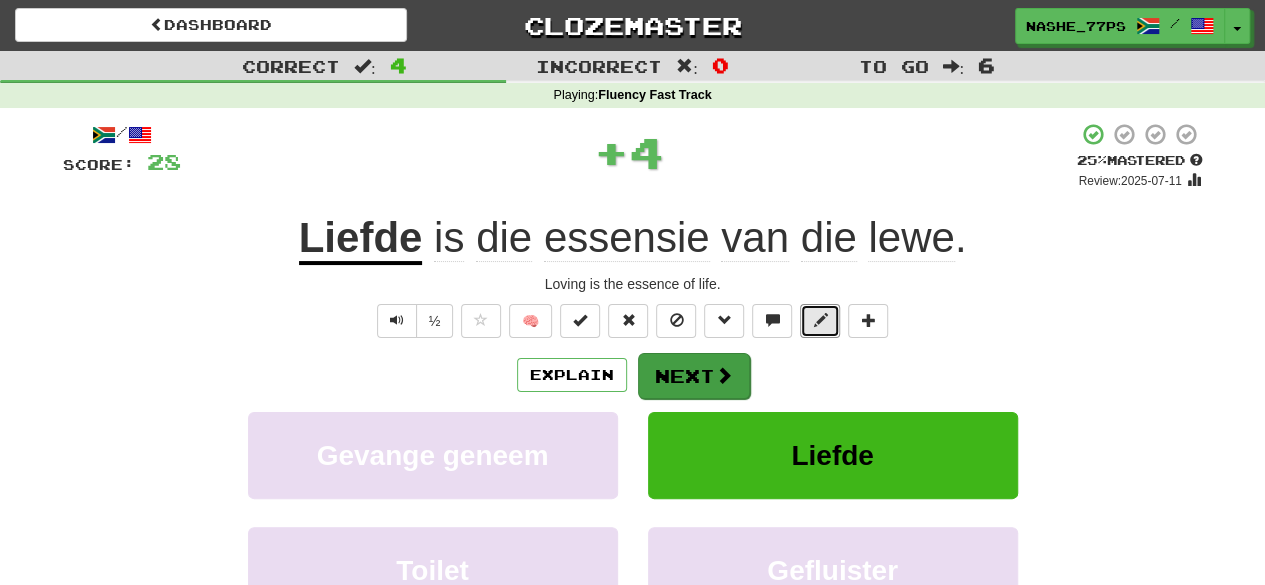 drag, startPoint x: 803, startPoint y: 317, endPoint x: 730, endPoint y: 384, distance: 99.08582 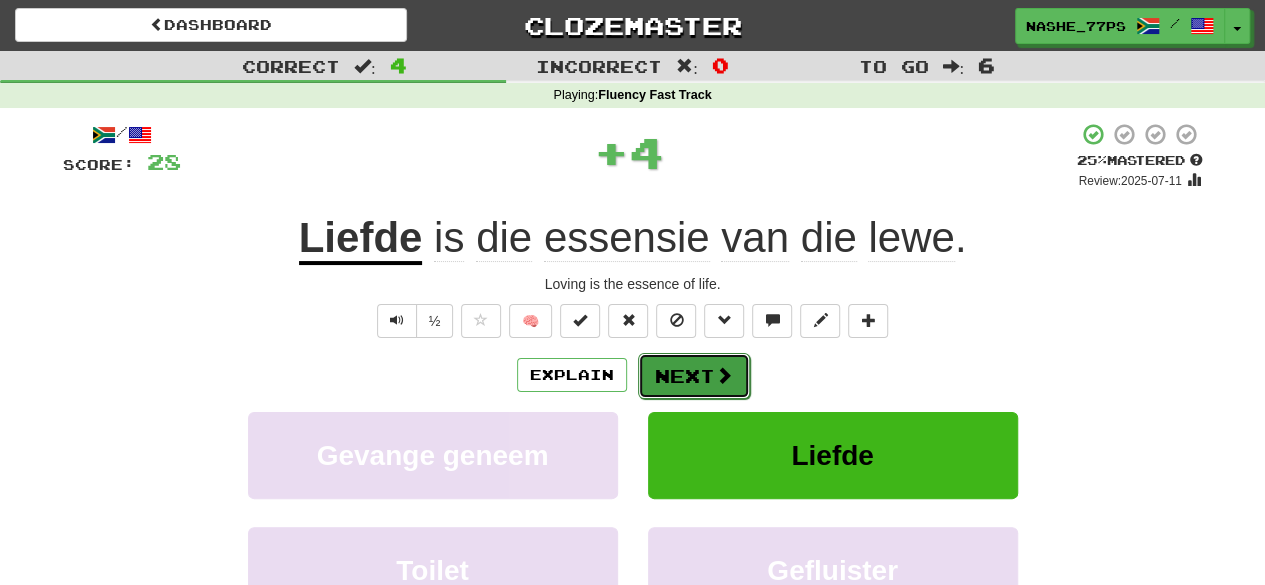 click on "Next" at bounding box center [694, 376] 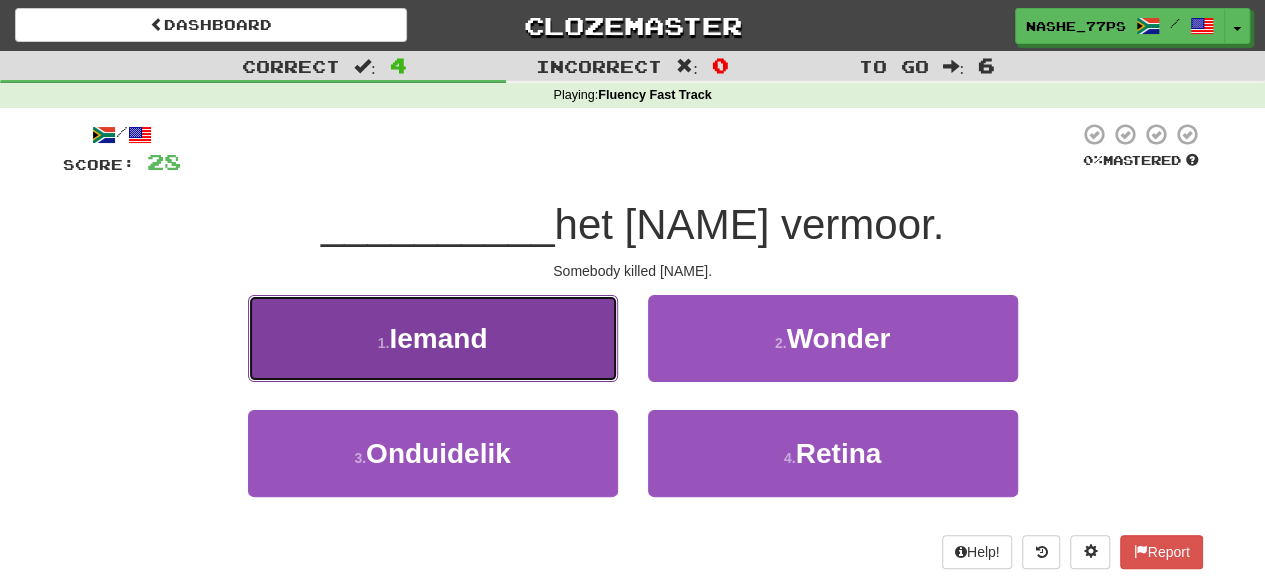 click on "1 . Iemand" at bounding box center [433, 338] 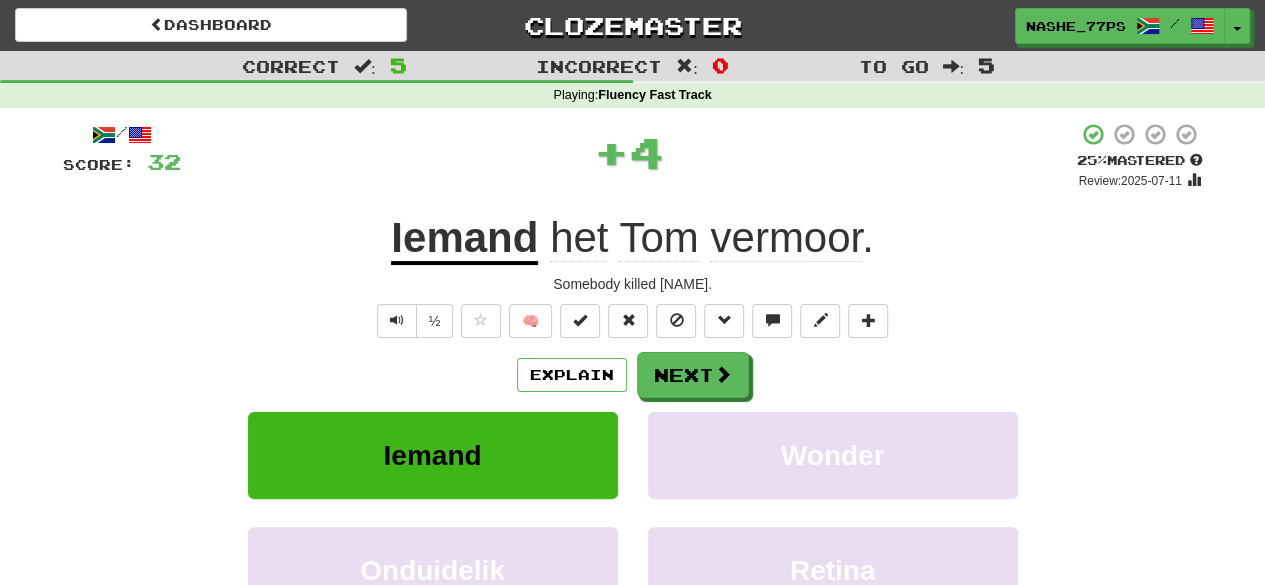 click on "/ Score: 32 + 4 25 % Mastered Review: 2025-07-11 Iemand het [NAME] vermoor . Somebody killed [NAME]. ½ 🧠 Explain Next Iemand Wonder Onduidelik Retina Learn more: Iemand Wonder Onduidelik Retina Help! Report" at bounding box center [633, 419] 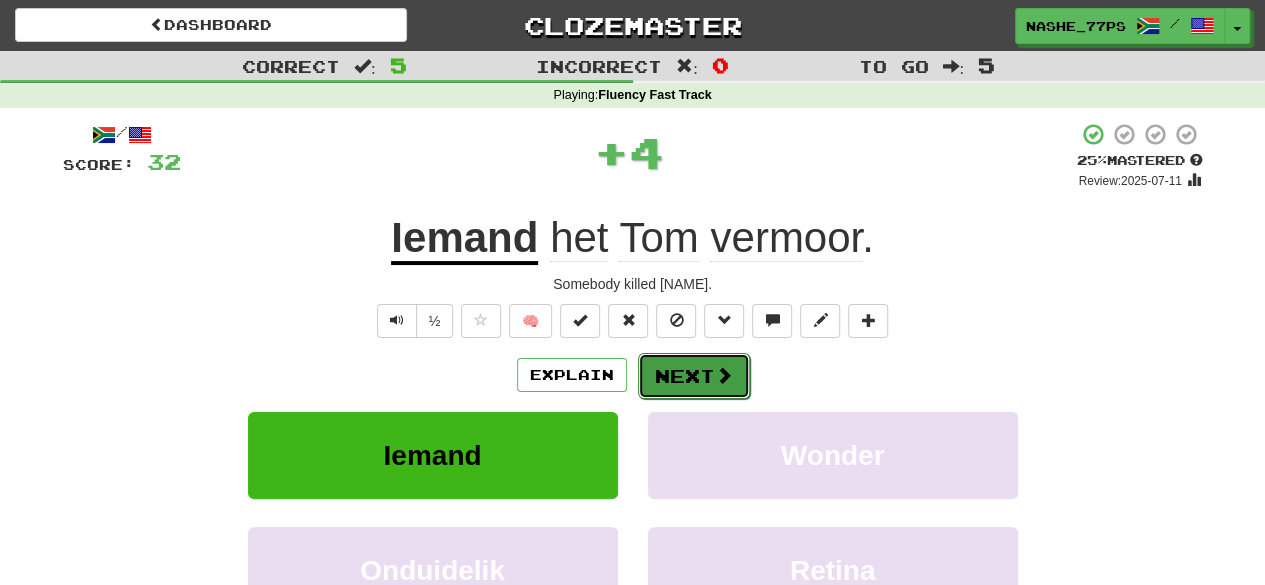 click on "Next" at bounding box center (694, 376) 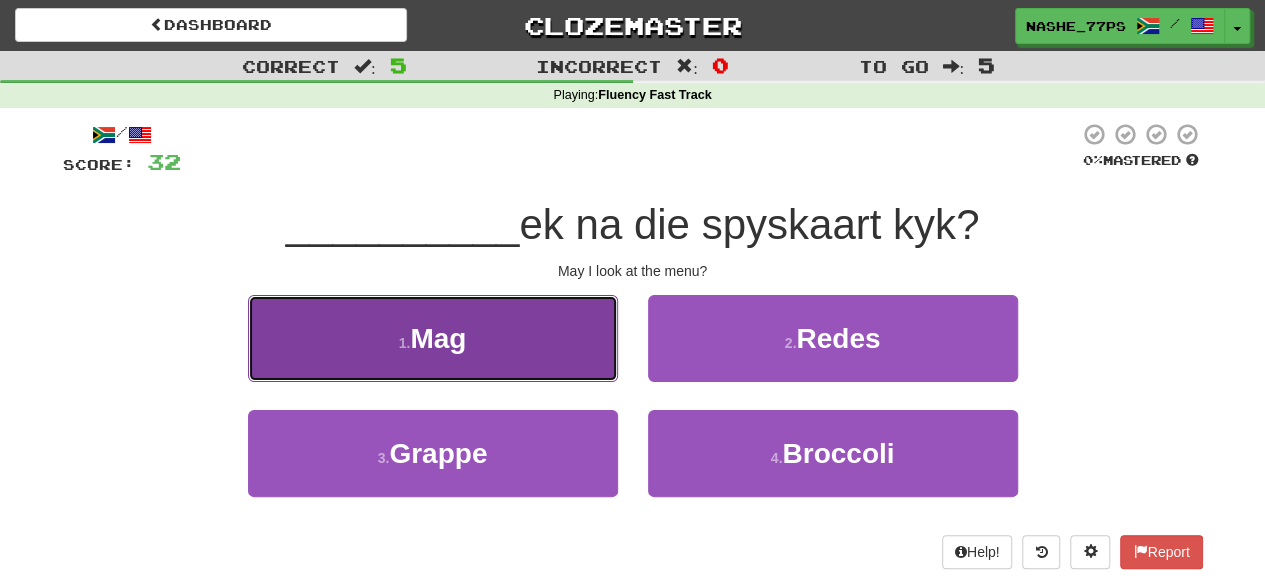 click on "1 . Mag" at bounding box center (433, 338) 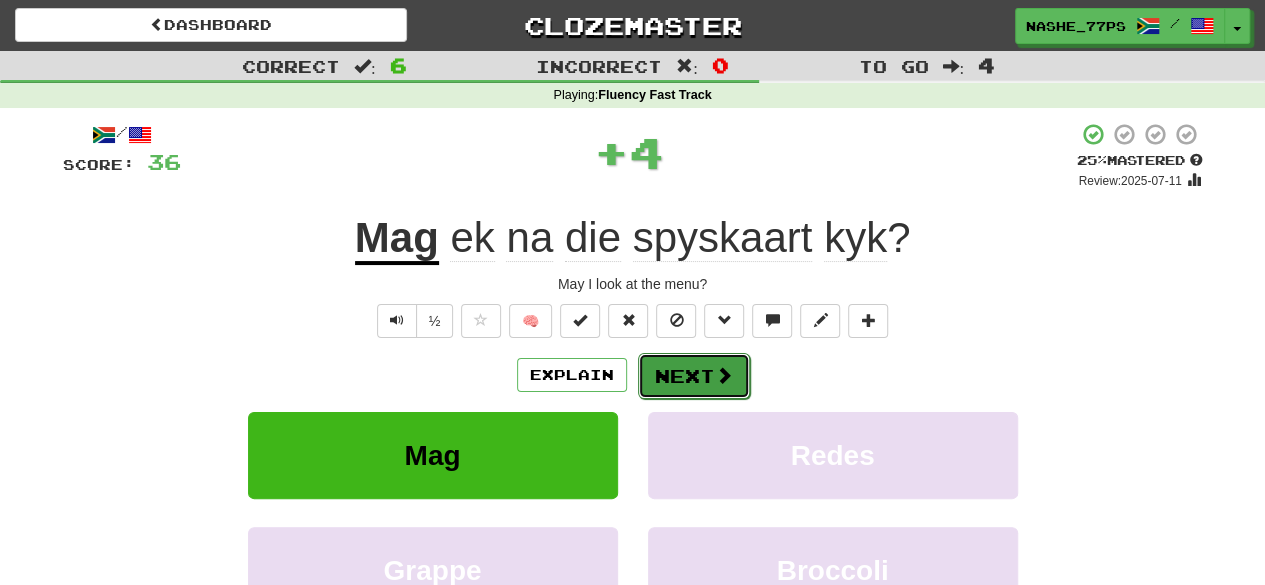 click at bounding box center (724, 375) 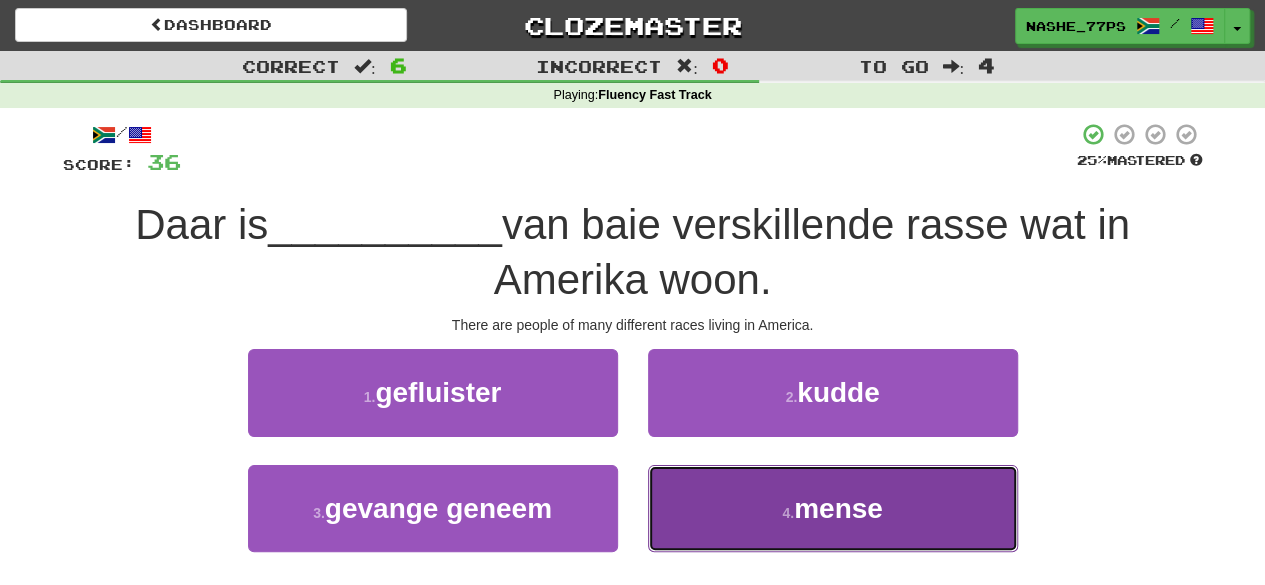 click on "4 . mense" at bounding box center (833, 508) 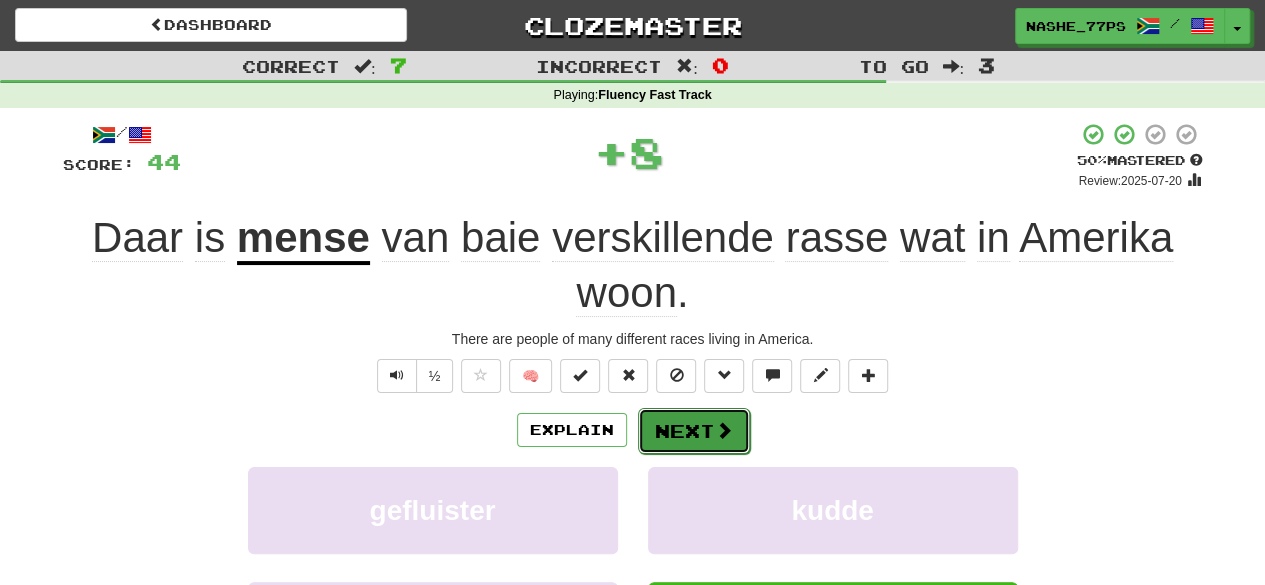 click on "Next" at bounding box center (694, 431) 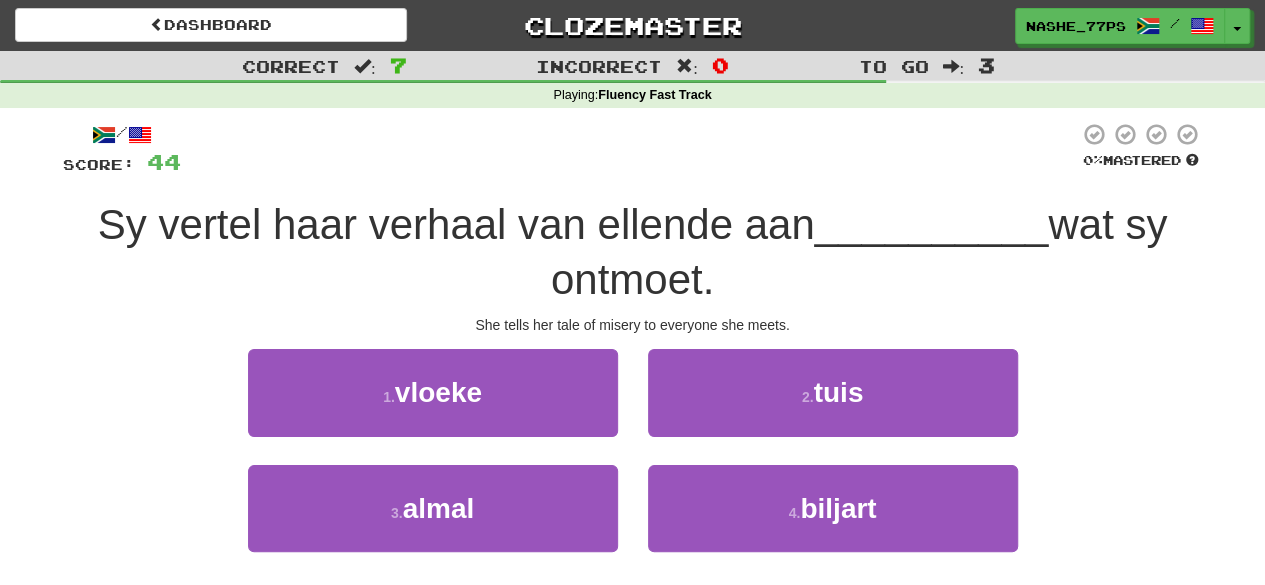 click on "Sy vertel haar verhaal van ellende aan" at bounding box center [456, 224] 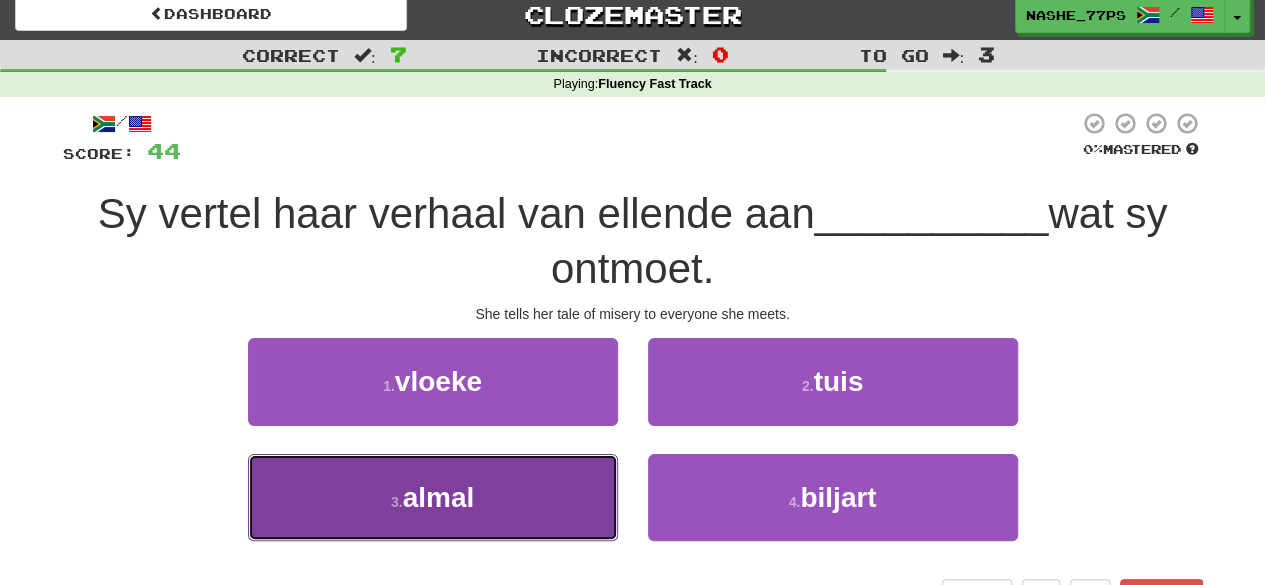 click on "3 . almal" at bounding box center [433, 497] 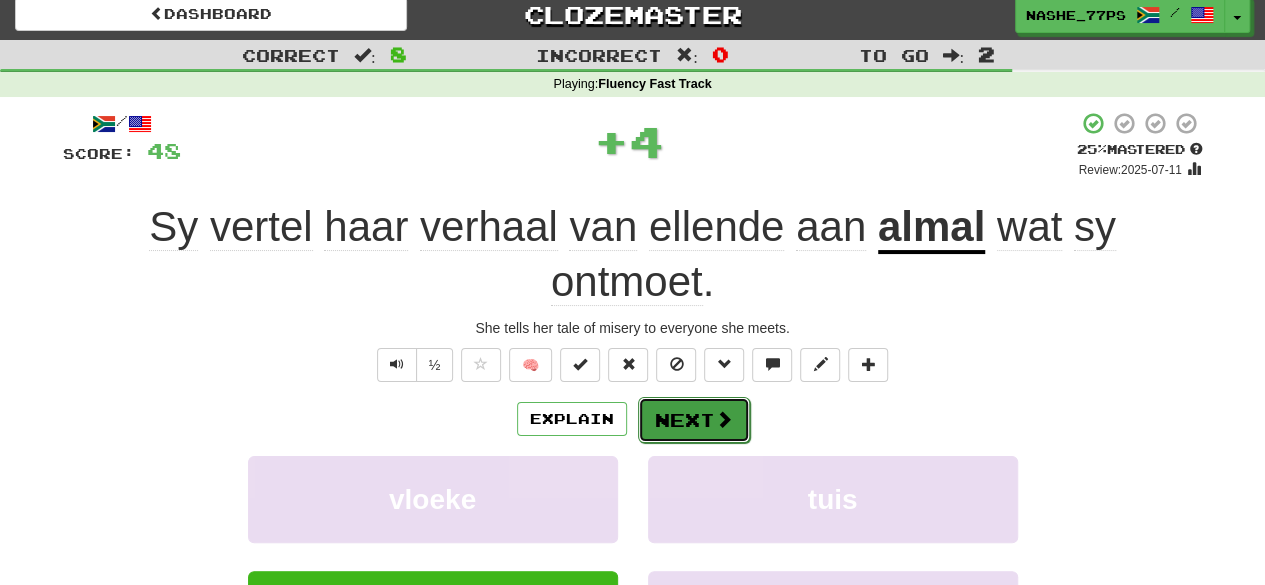 click on "Next" at bounding box center (694, 420) 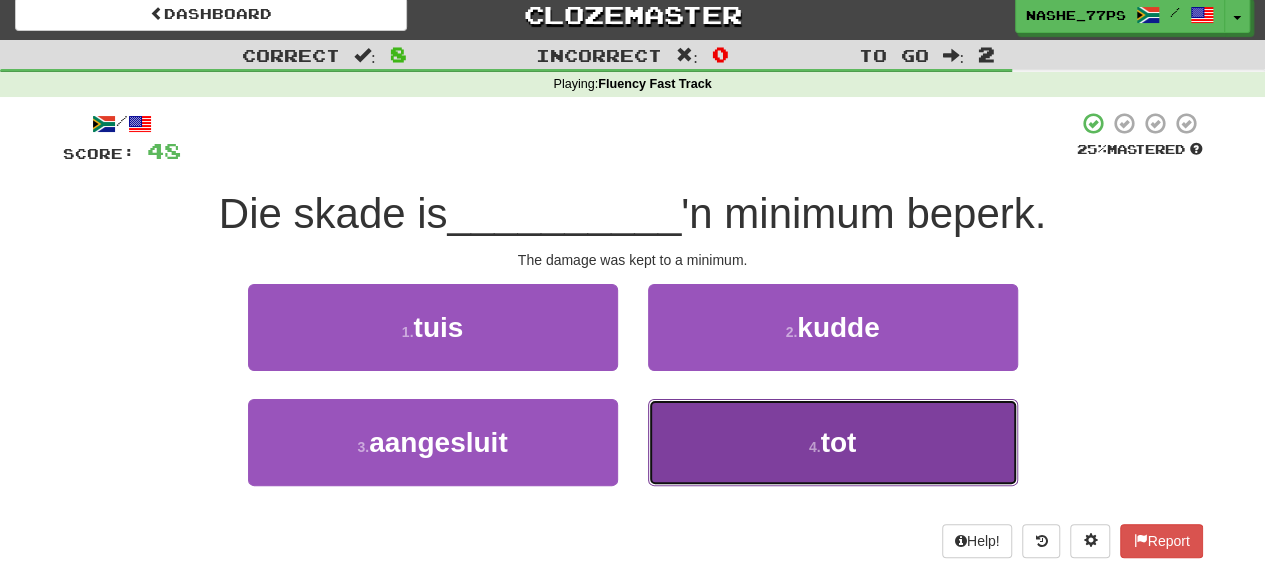 click on "4 . tot" at bounding box center (833, 442) 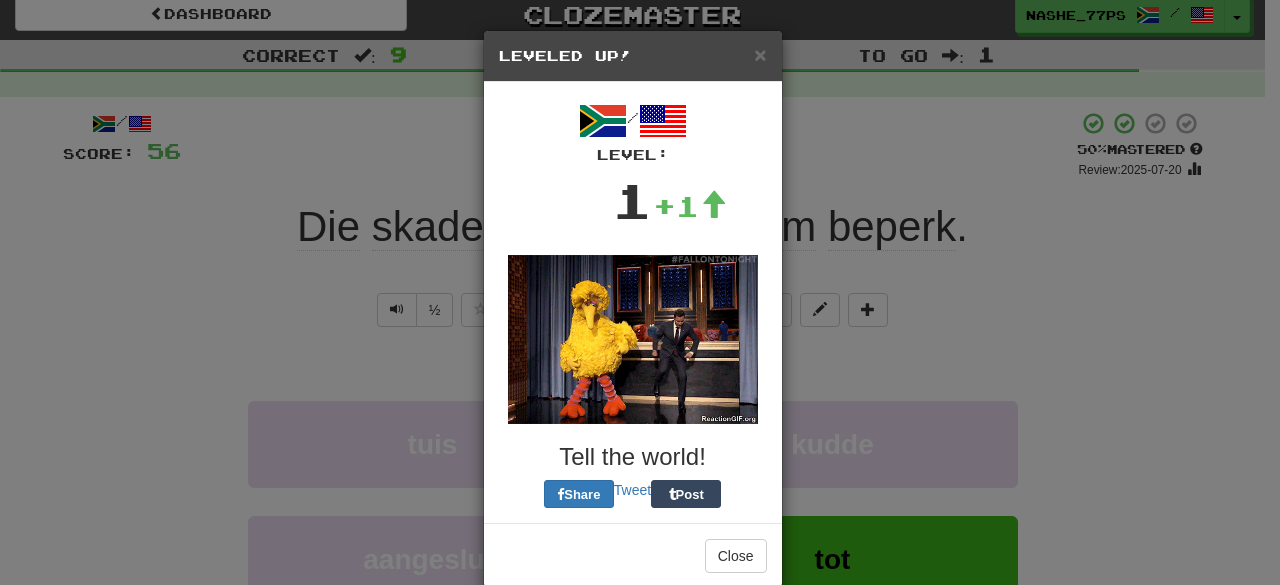 click on "× Leveled Up!  /  Level: 1 +1 Tell the world!  Share Tweet  Post Close" at bounding box center (640, 292) 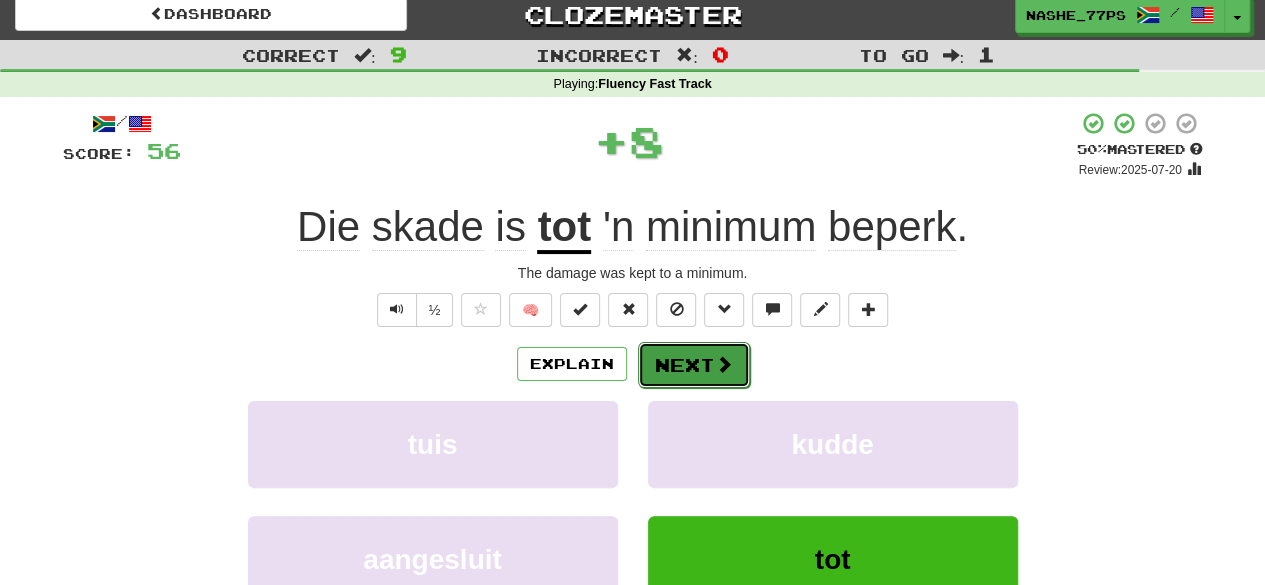 click on "Next" at bounding box center [694, 365] 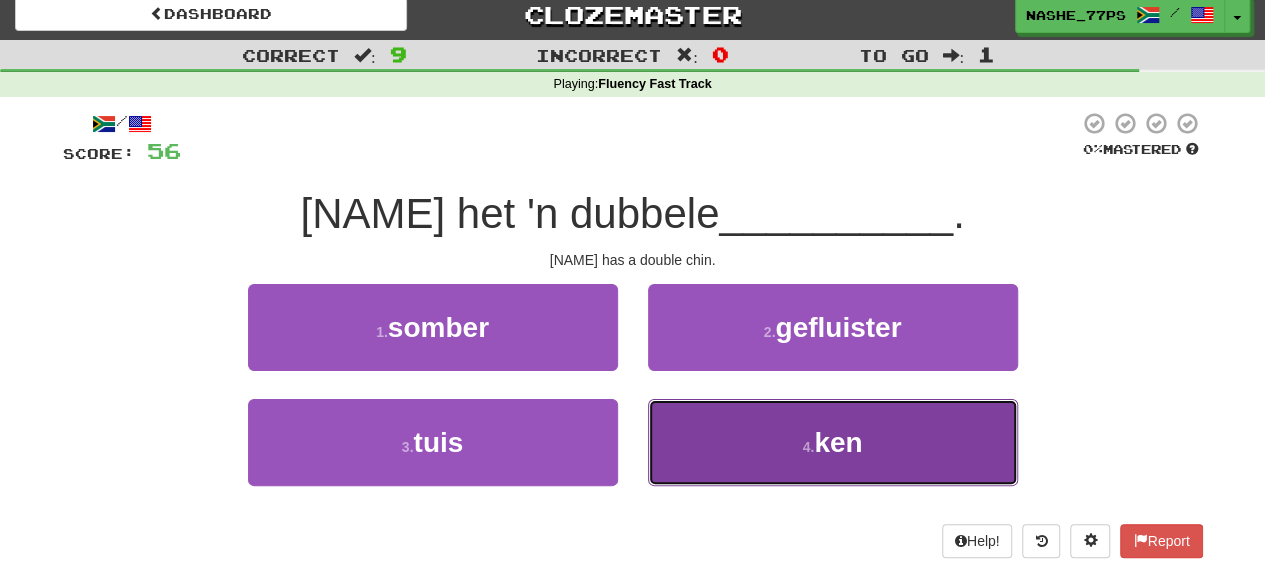 click on "4 . ken" at bounding box center (833, 442) 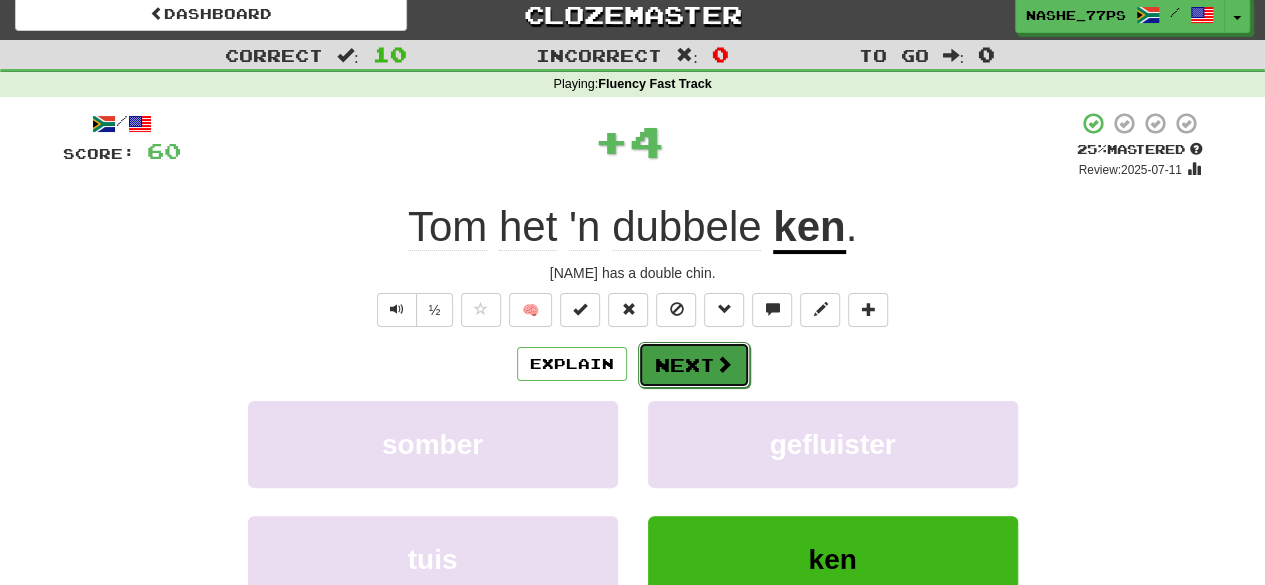 click on "Next" at bounding box center [694, 365] 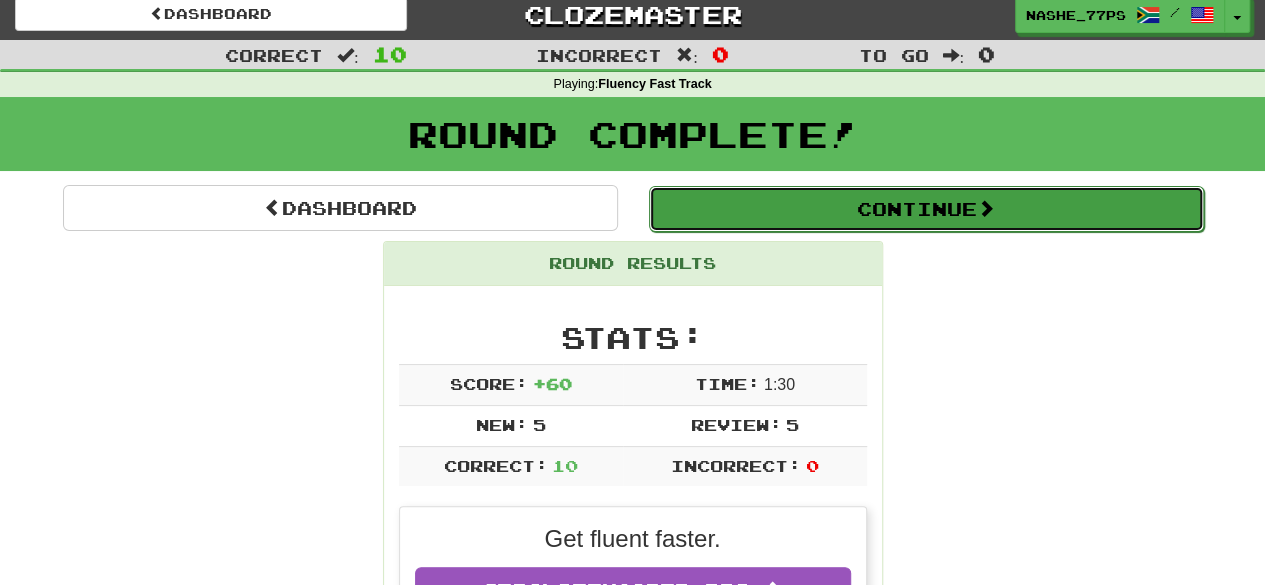 click on "Continue" at bounding box center (926, 209) 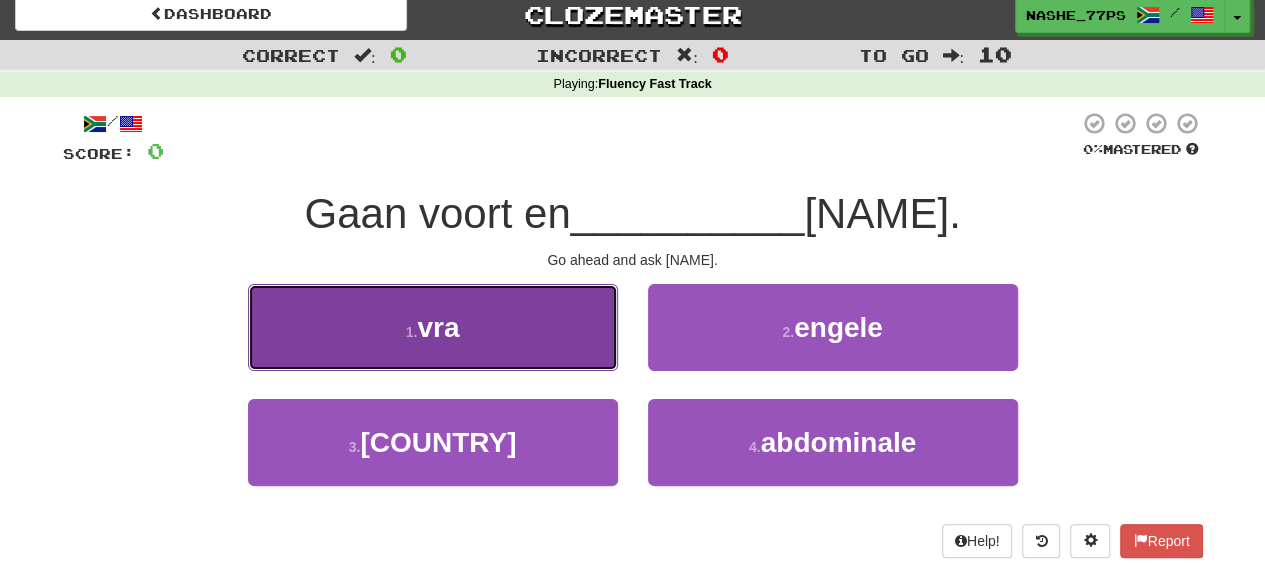click on "1 . vra" at bounding box center (433, 327) 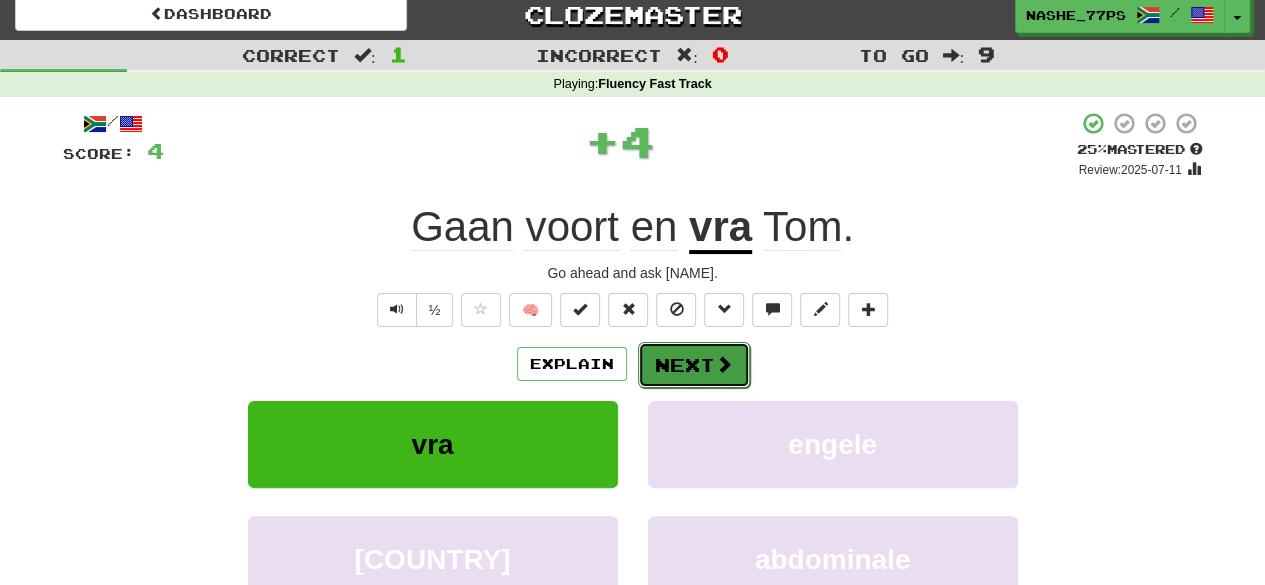click on "Next" at bounding box center (694, 365) 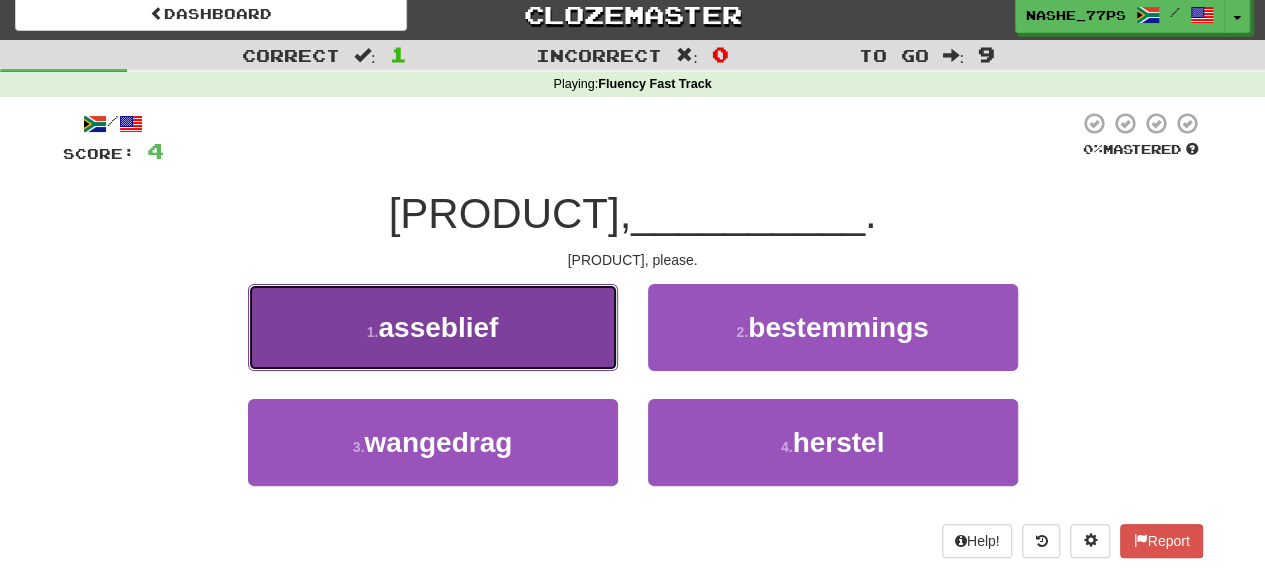 click on "1 . asseblief" at bounding box center [433, 327] 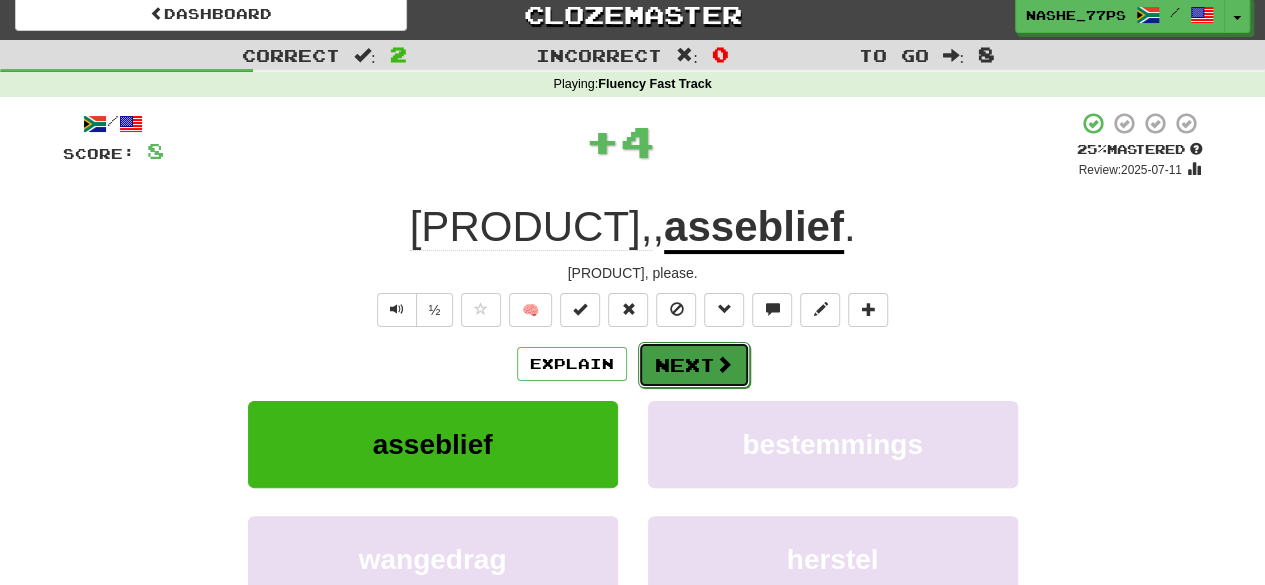 click on "Next" at bounding box center (694, 365) 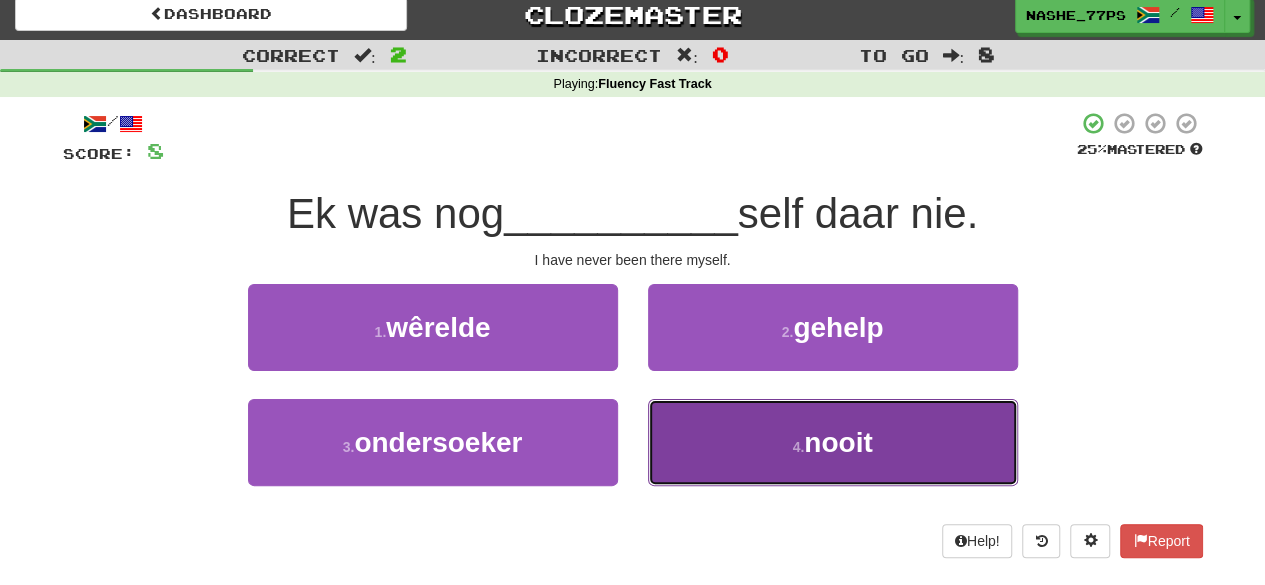 click on "4 . nooit" at bounding box center [833, 442] 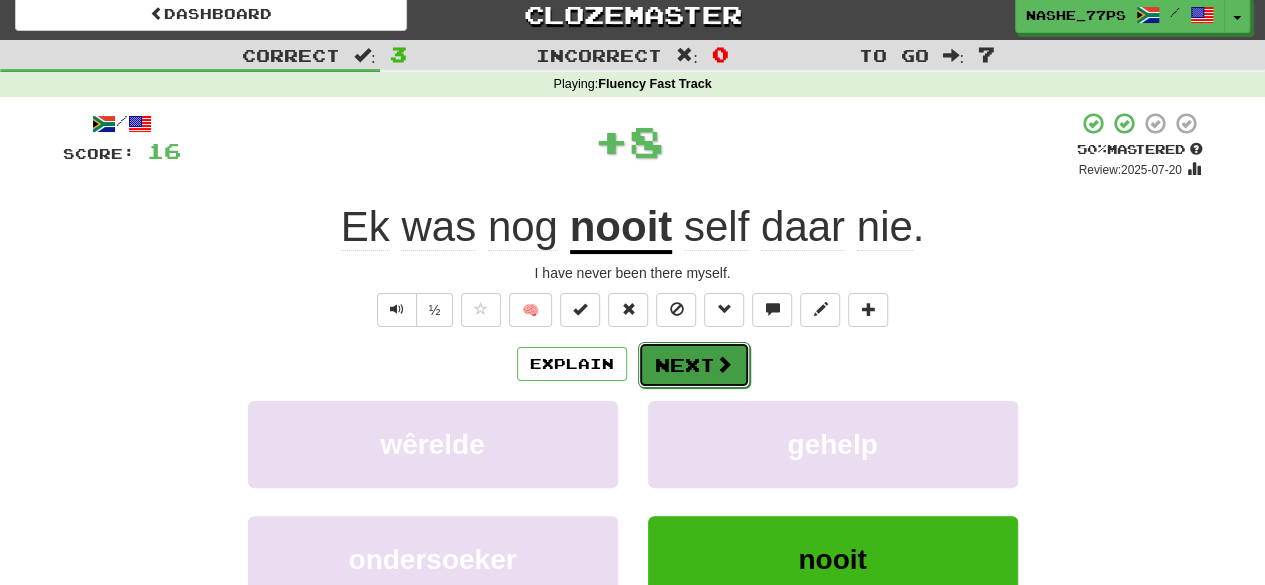 click on "Next" at bounding box center (694, 365) 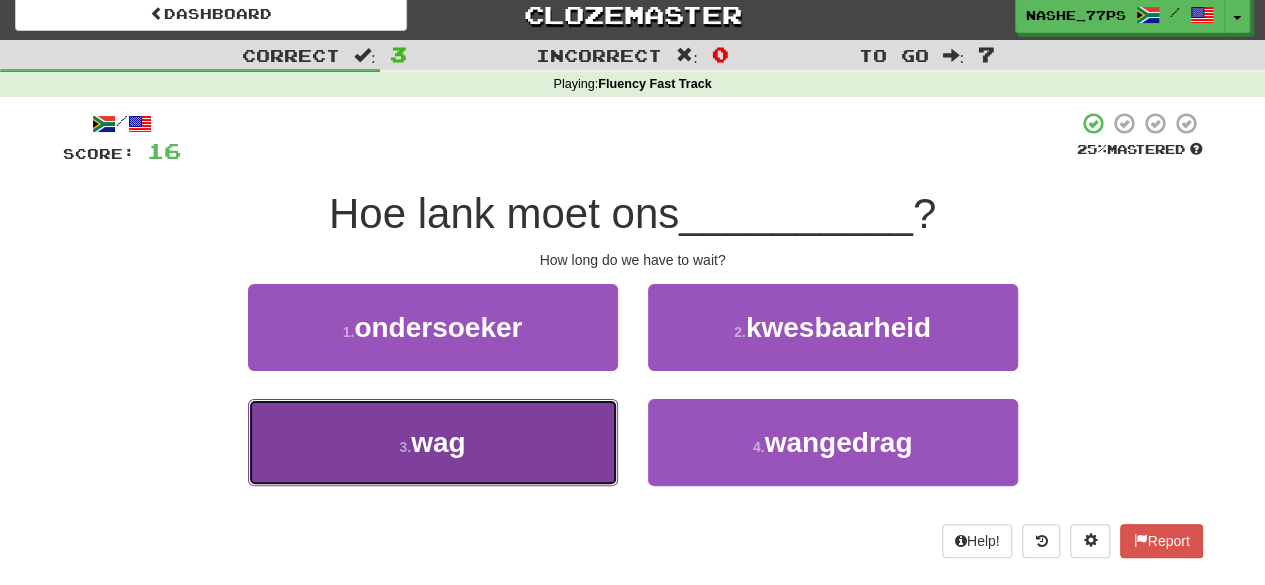 click on "3 . wag" at bounding box center [433, 442] 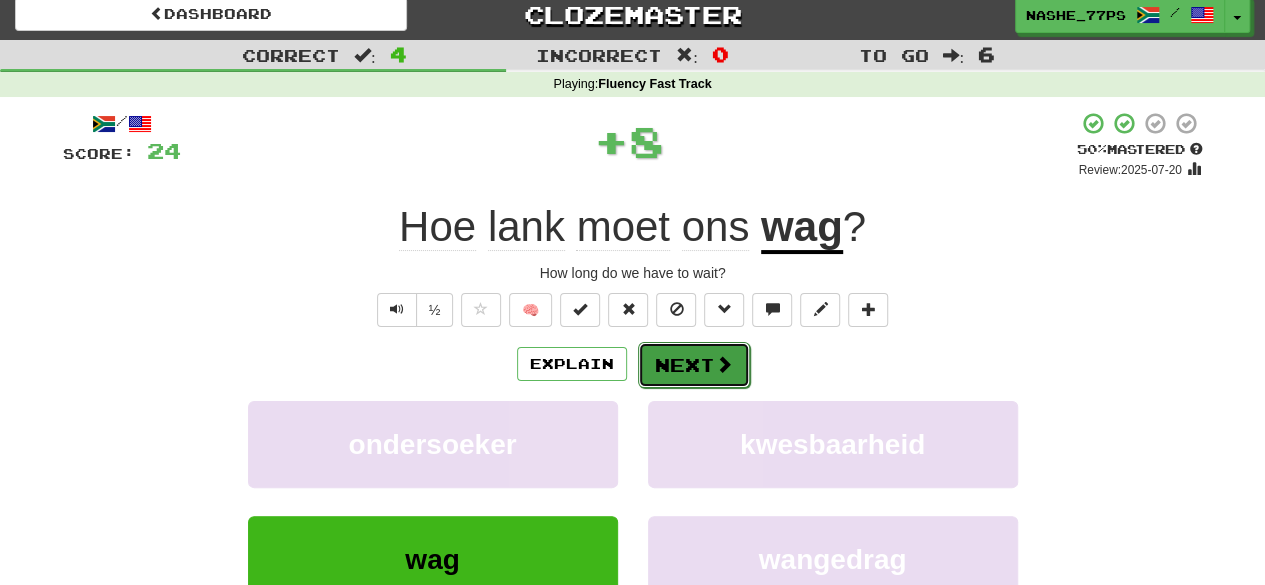 click on "Next" at bounding box center [694, 365] 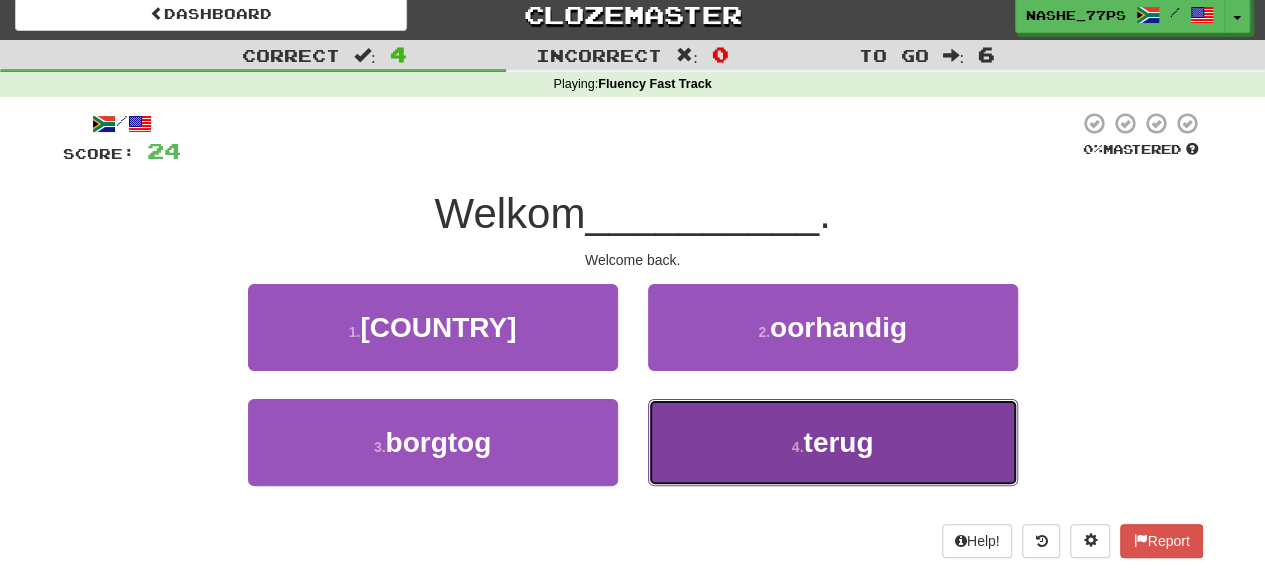 click on "4 . terug" at bounding box center (833, 442) 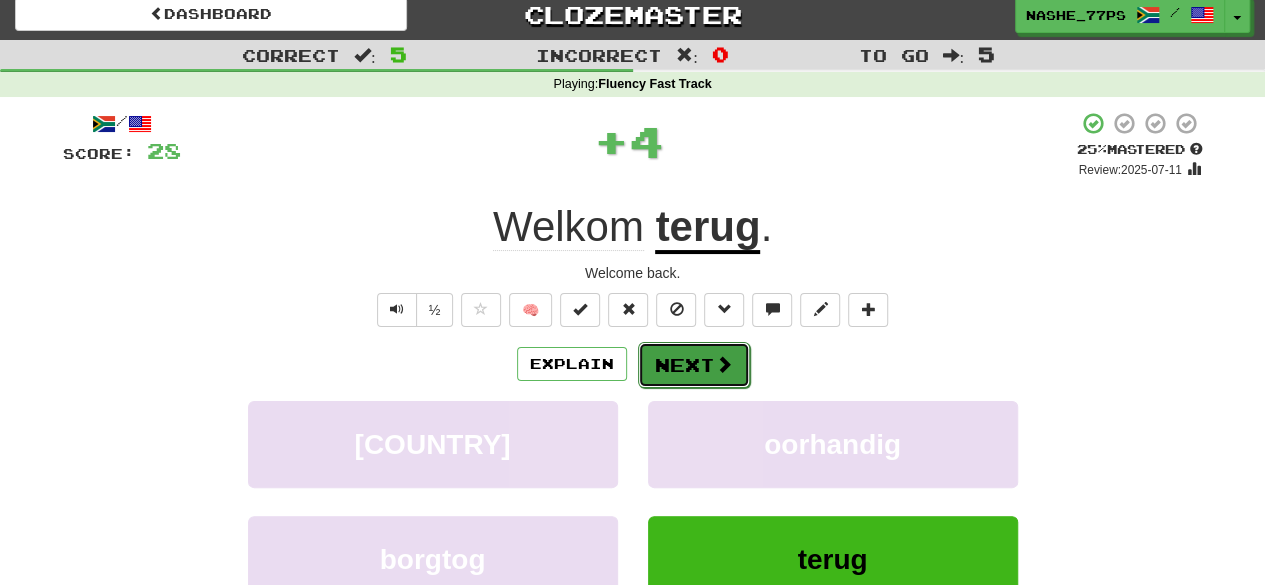 click on "Next" at bounding box center (694, 365) 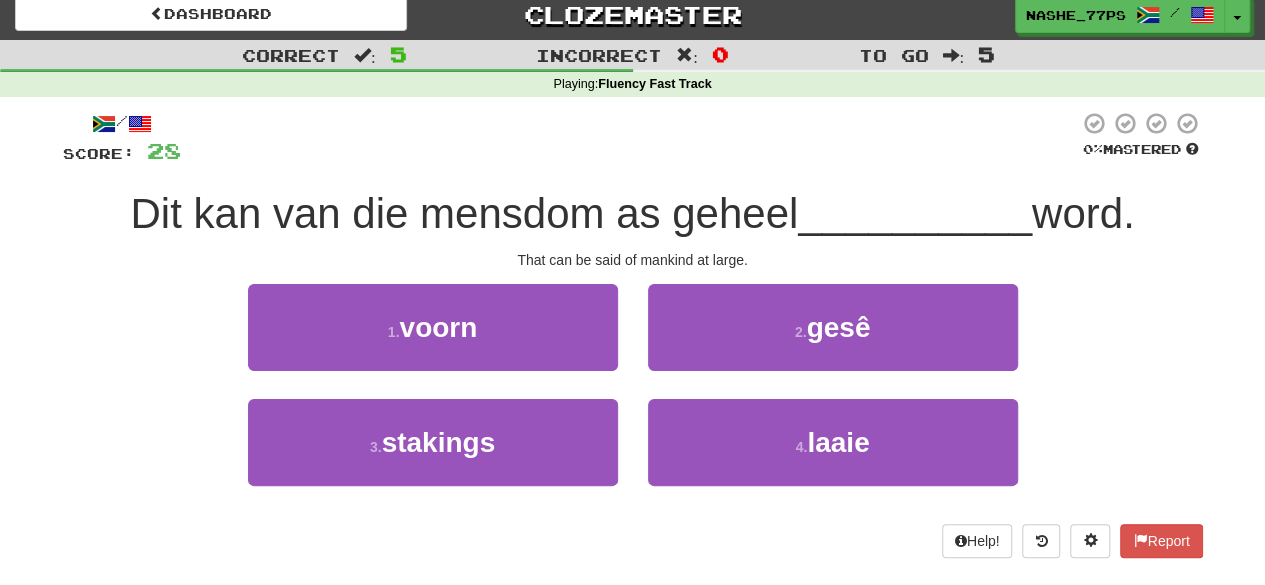 click on "1 . voorn" at bounding box center [433, 341] 